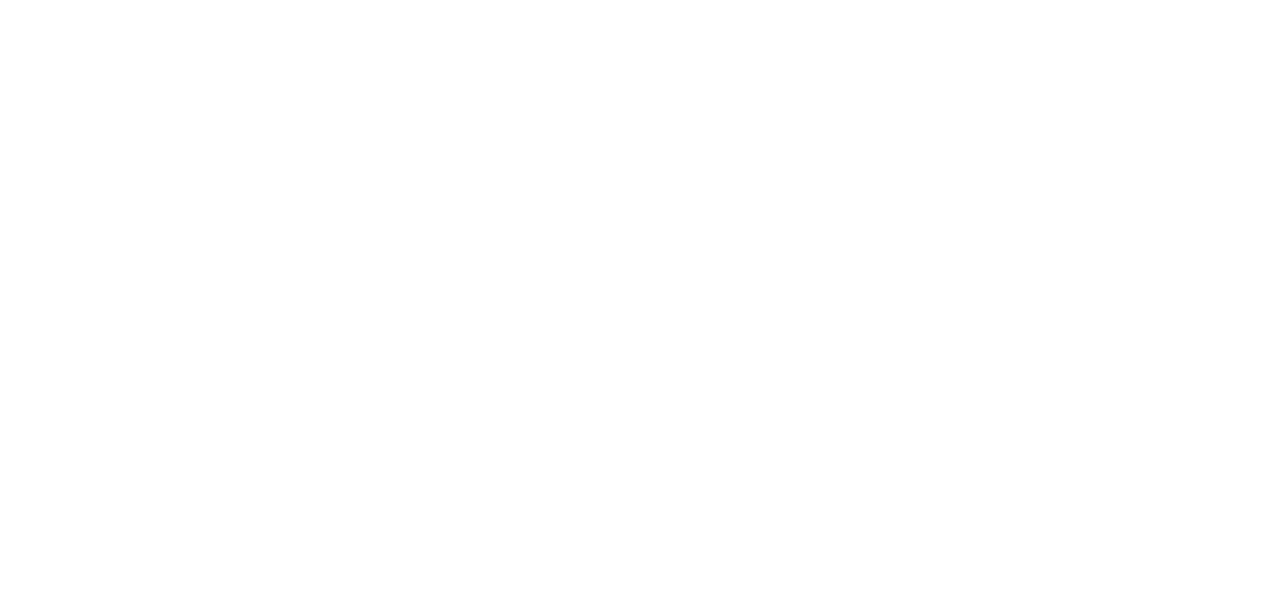 scroll, scrollTop: 0, scrollLeft: 0, axis: both 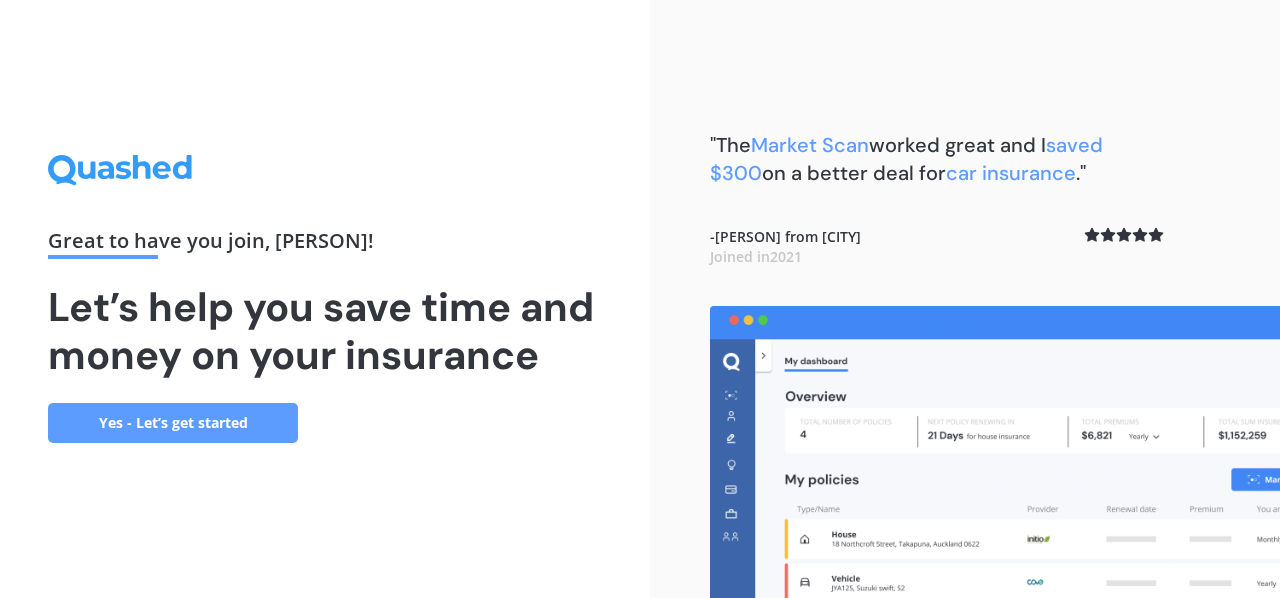 click on "Yes - Let’s get started" at bounding box center (173, 423) 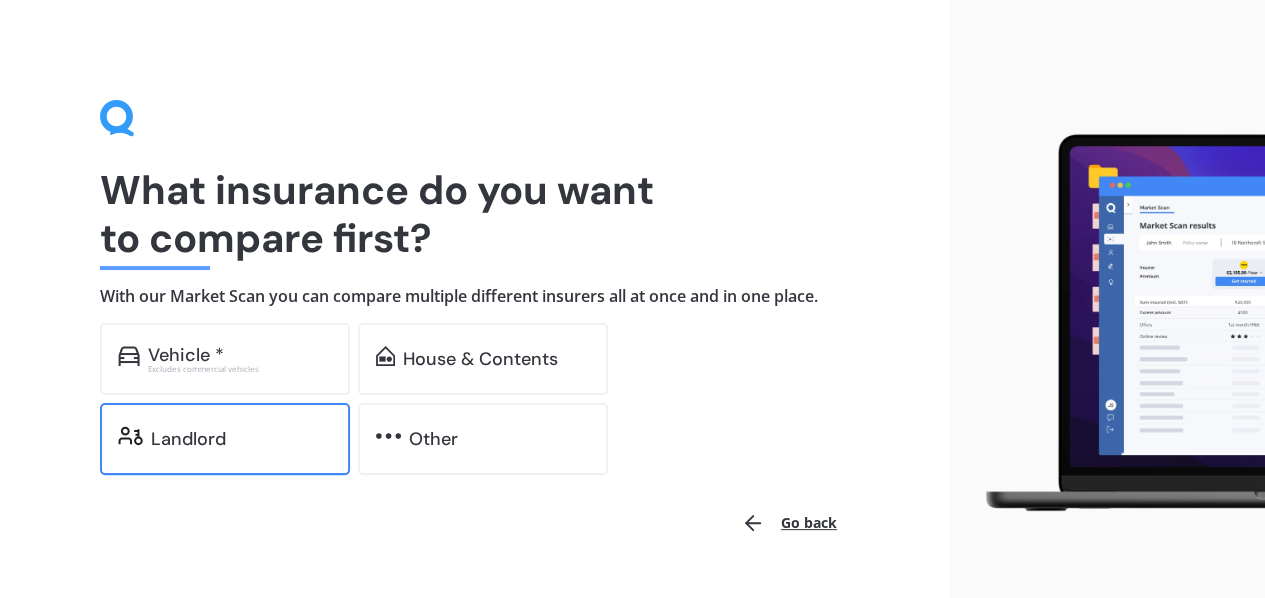 click on "Landlord" at bounding box center (188, 439) 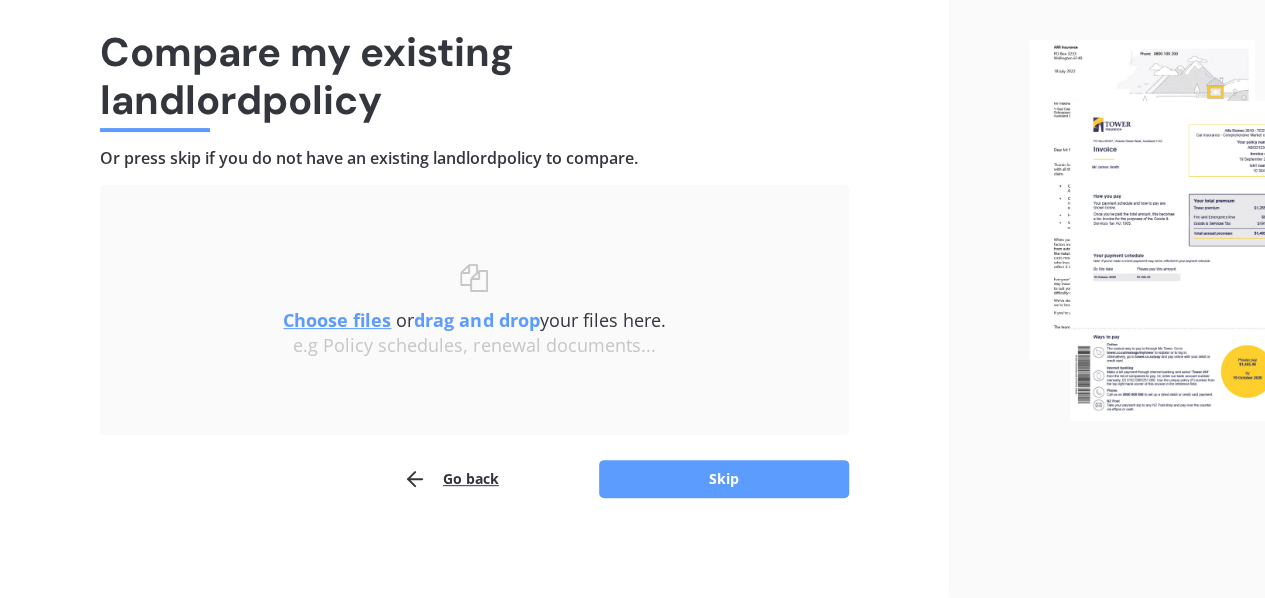 scroll, scrollTop: 138, scrollLeft: 0, axis: vertical 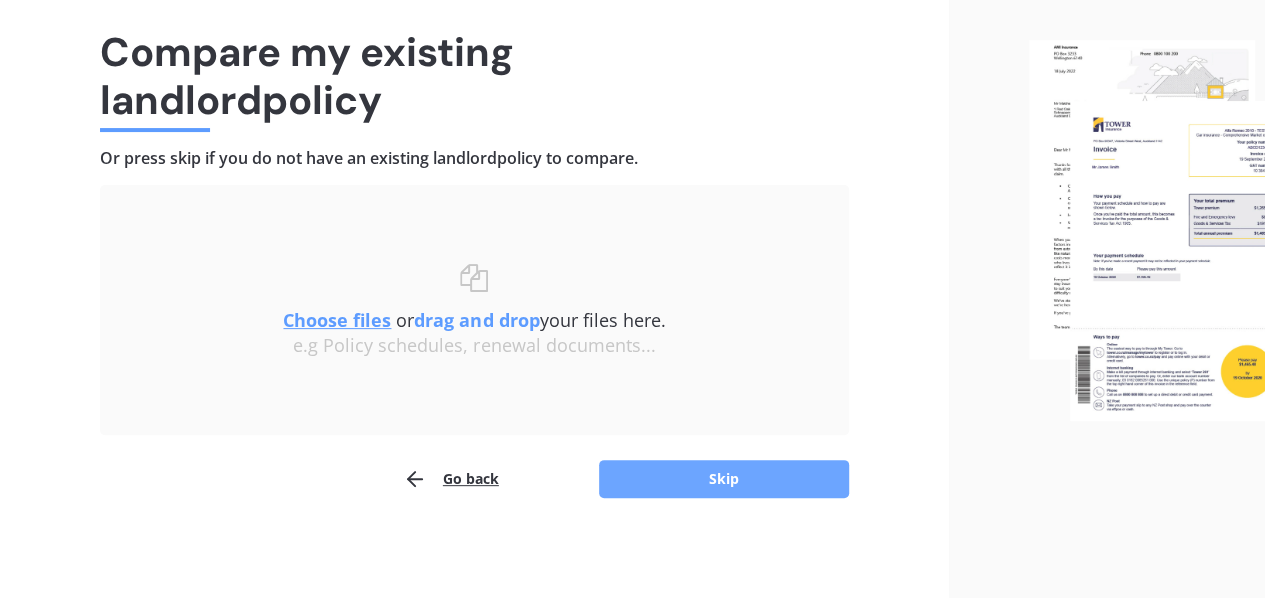 click on "Skip" at bounding box center (724, 479) 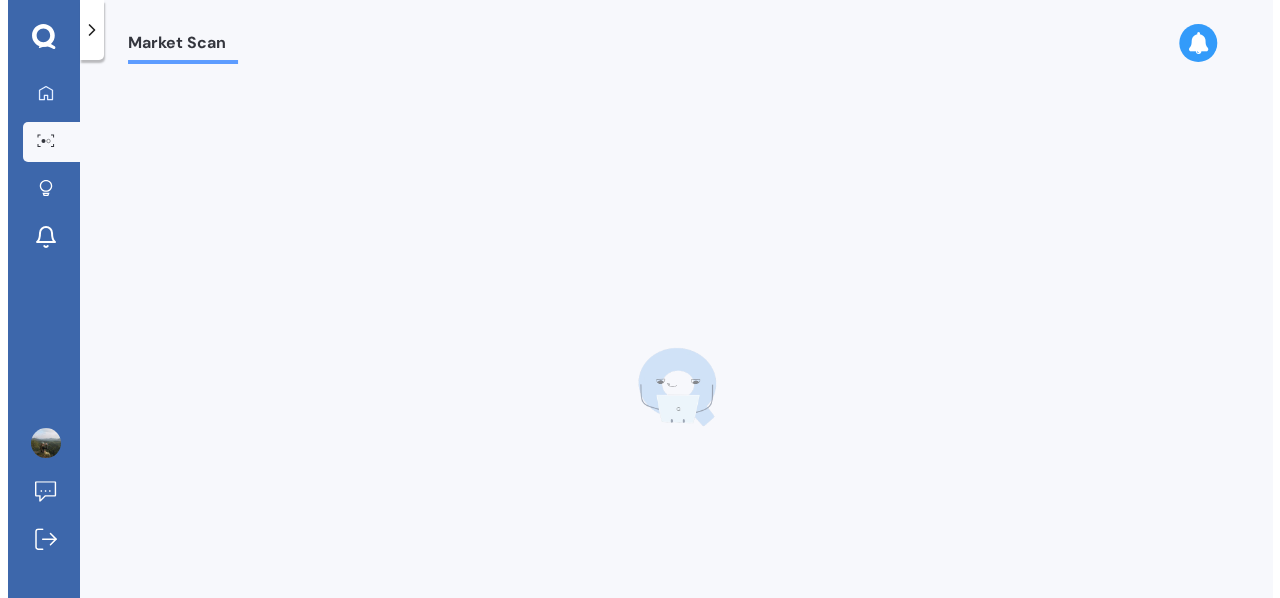 scroll, scrollTop: 0, scrollLeft: 0, axis: both 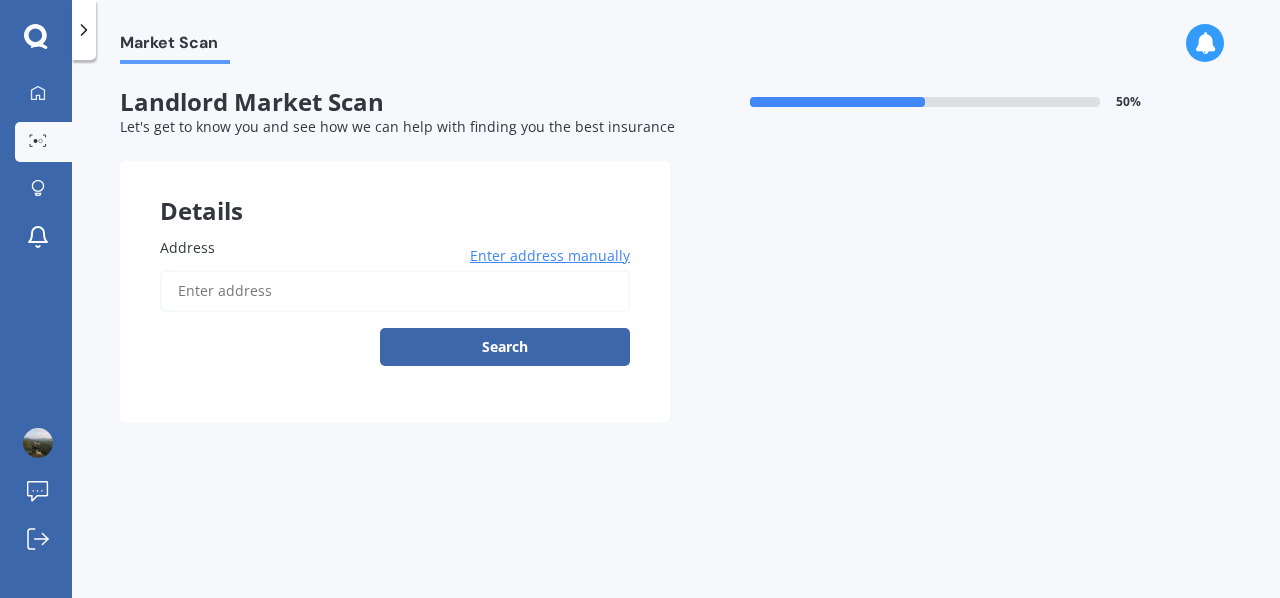 click on "Address" at bounding box center (395, 291) 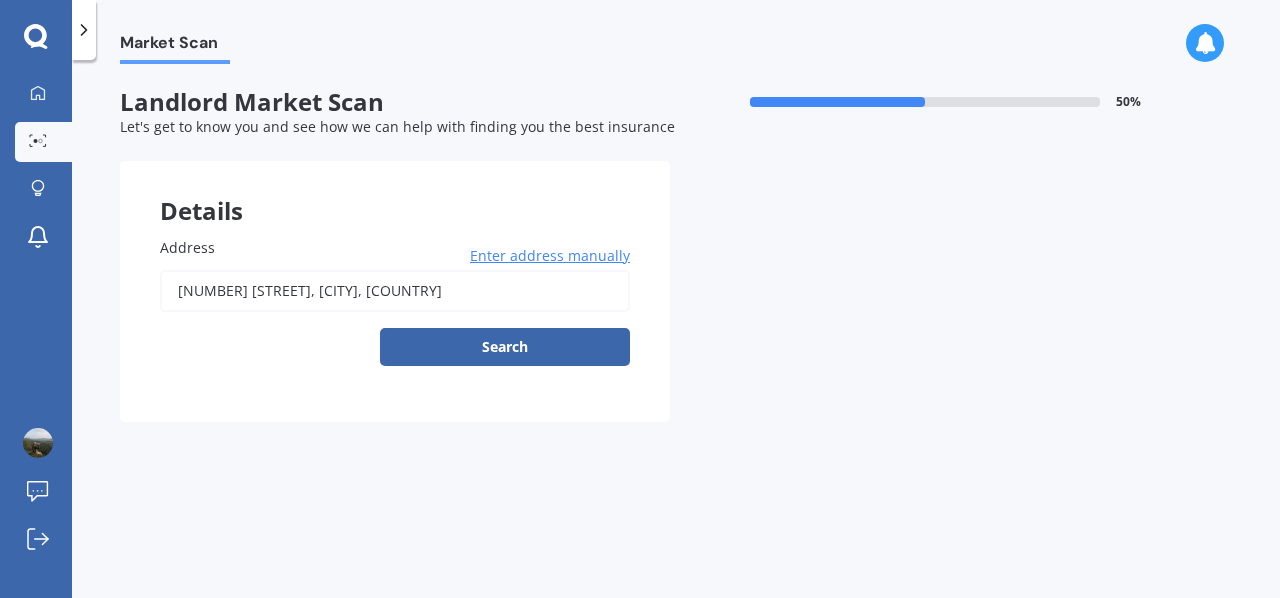 type on "[NUMBER] [STREET], [CITY] [POSTAL_CODE]" 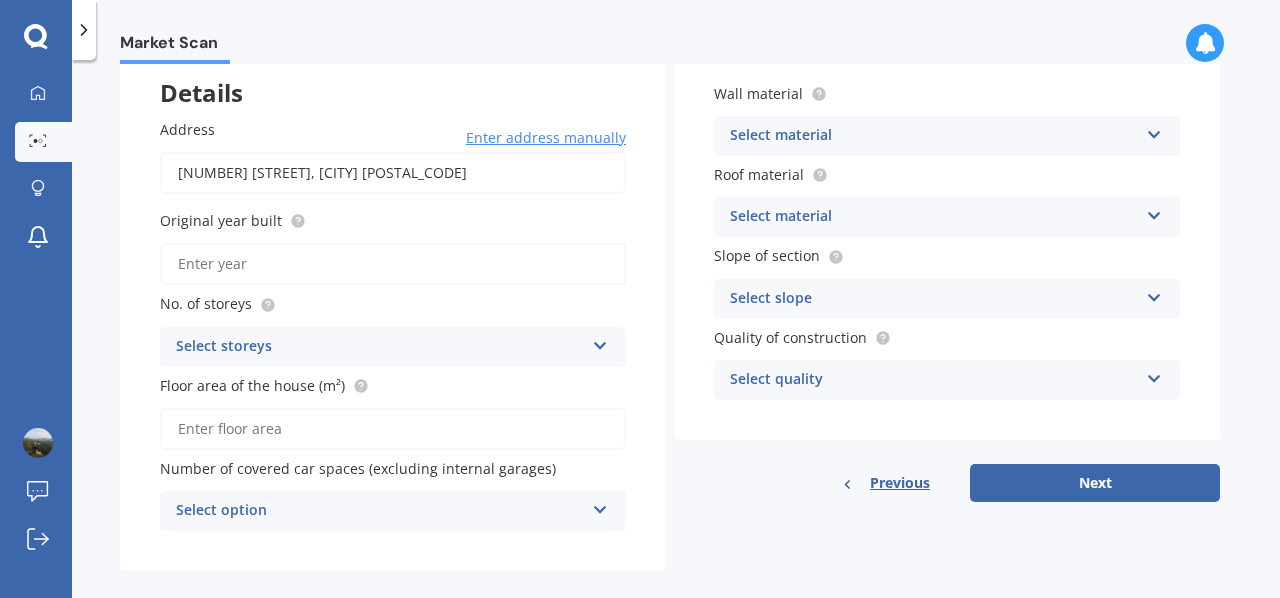 scroll, scrollTop: 133, scrollLeft: 0, axis: vertical 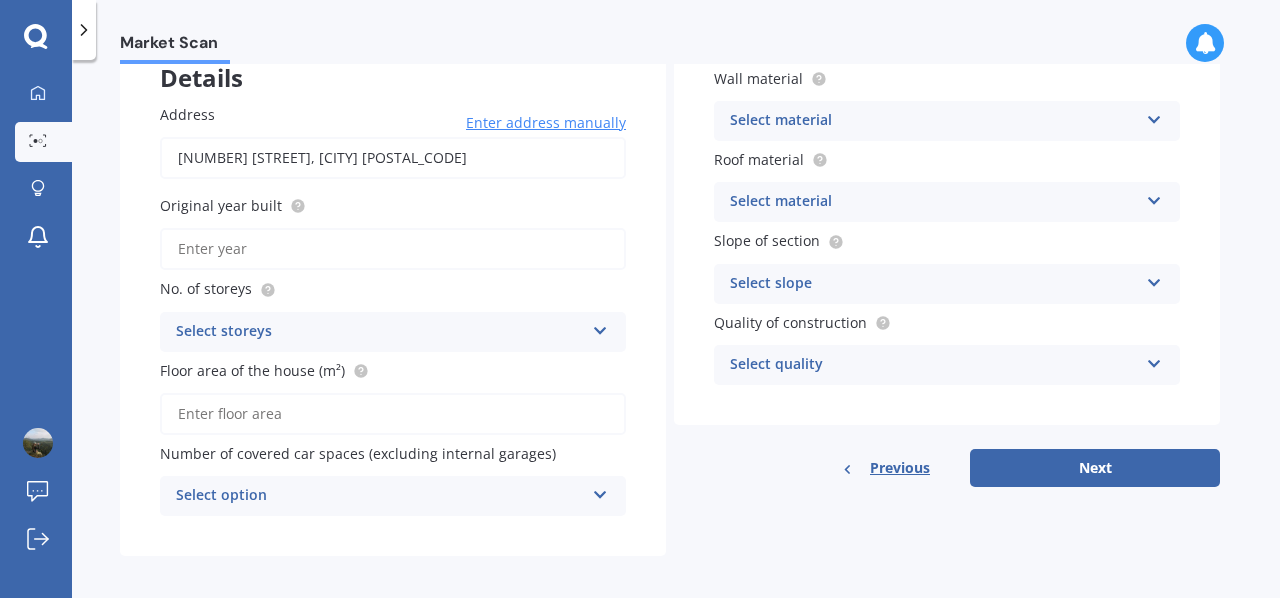 click on "Original year built" at bounding box center [393, 249] 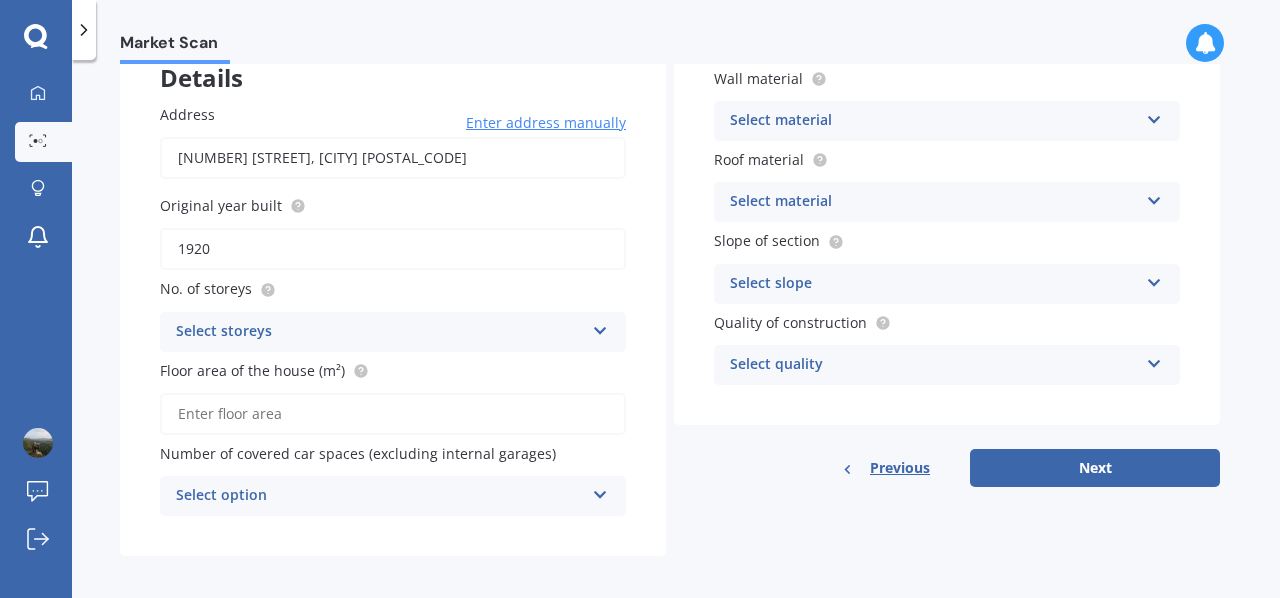 type on "1920" 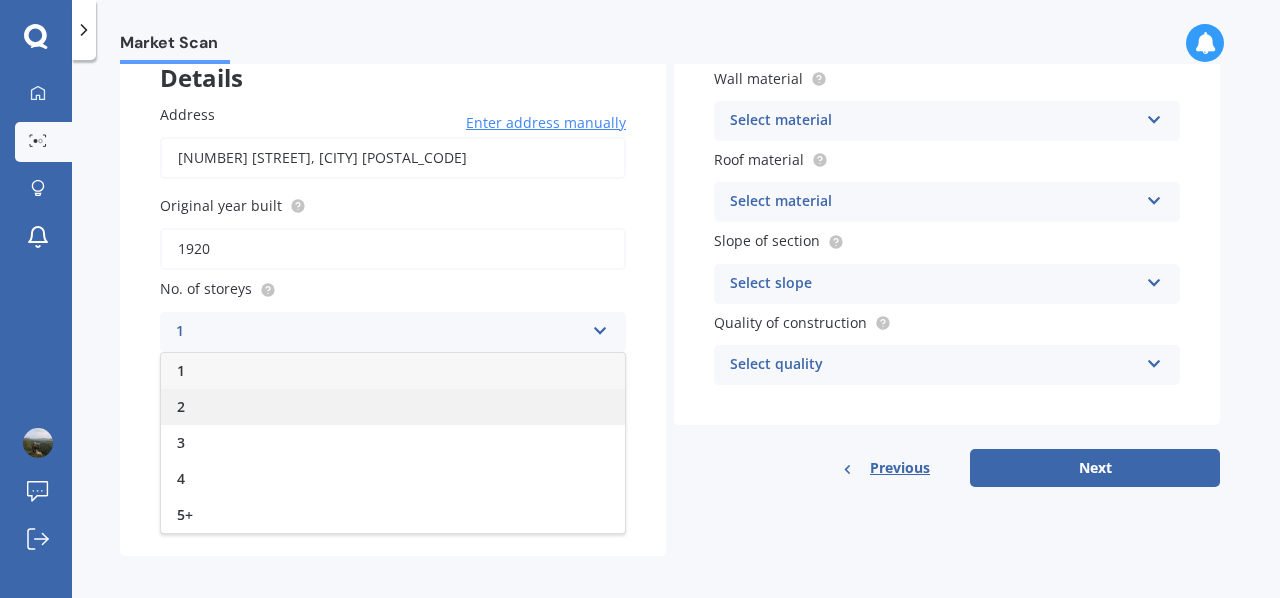 click on "2" at bounding box center [393, 407] 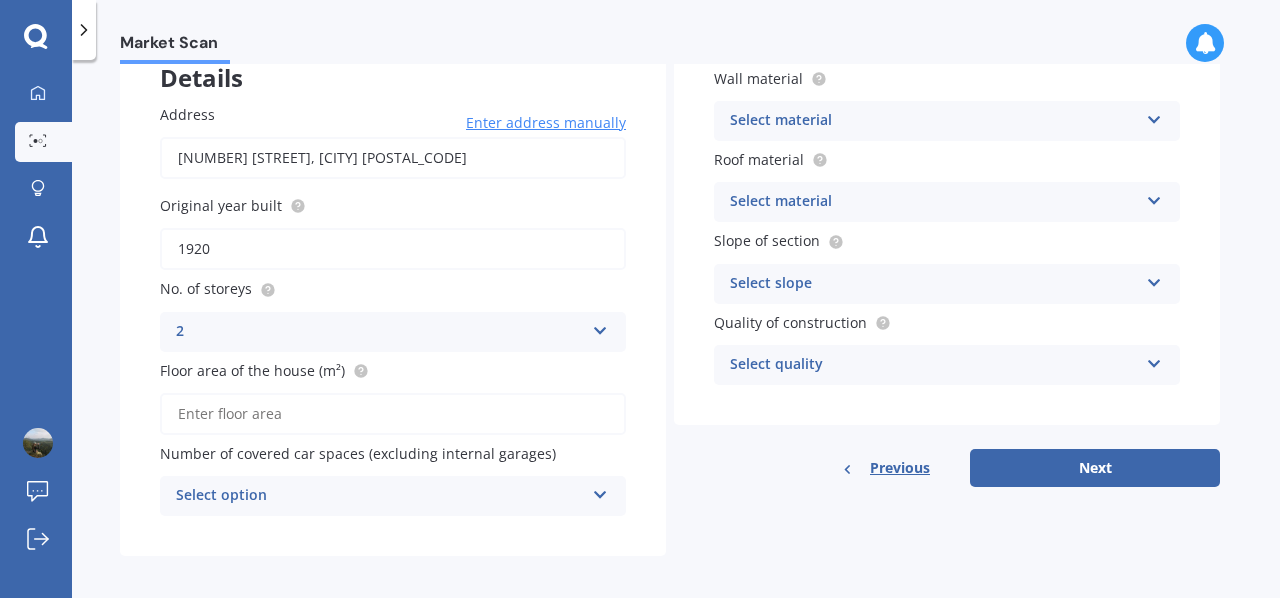 click on "Floor area of the house (m²)" at bounding box center [393, 414] 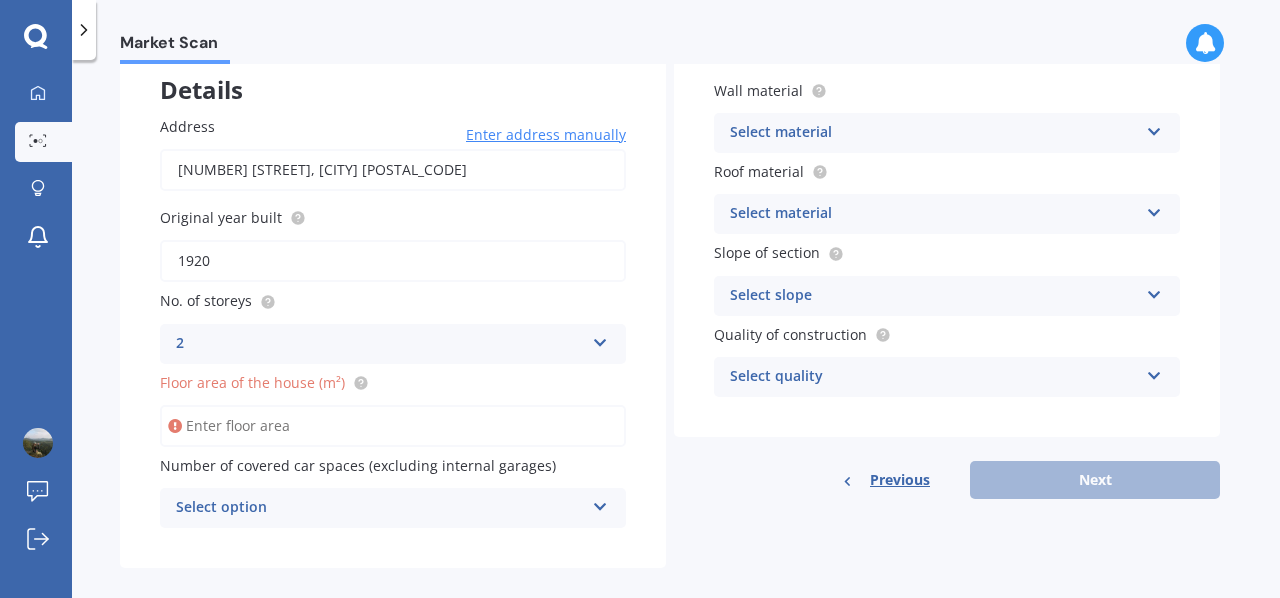 scroll, scrollTop: 138, scrollLeft: 0, axis: vertical 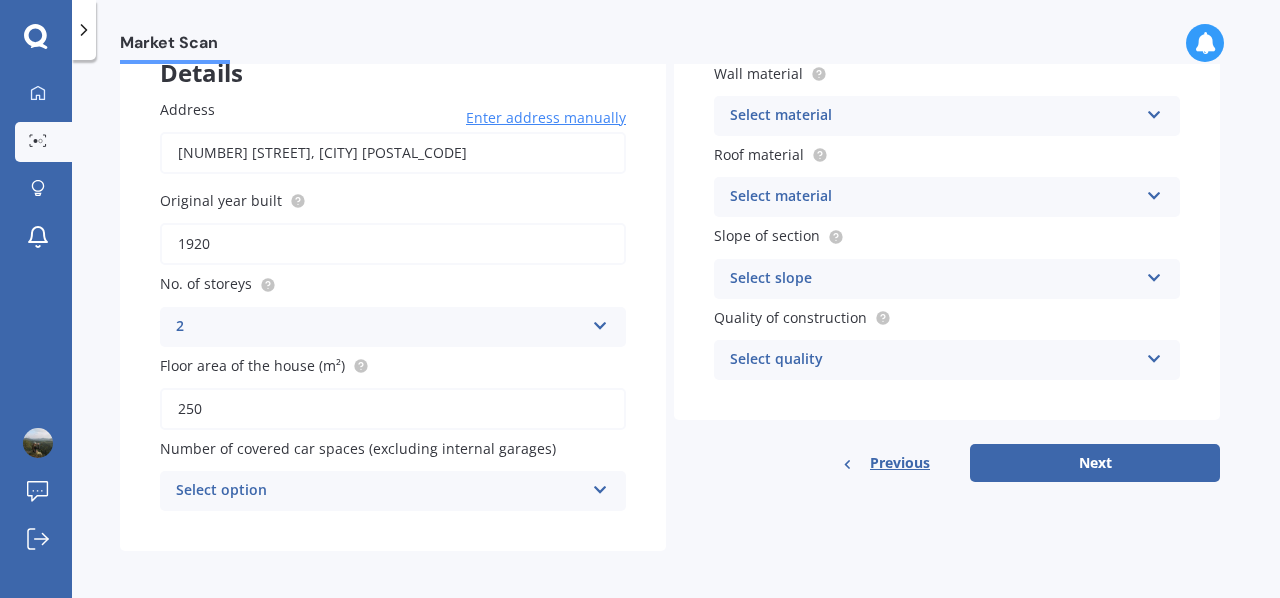 type on "250" 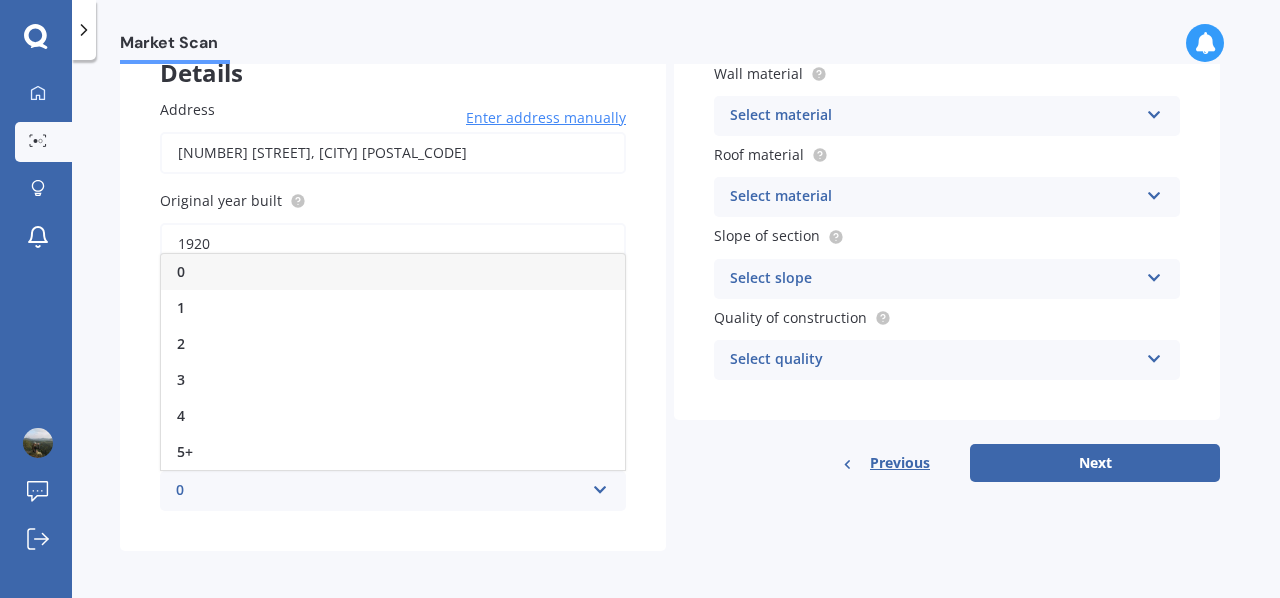 click on "0" at bounding box center [393, 272] 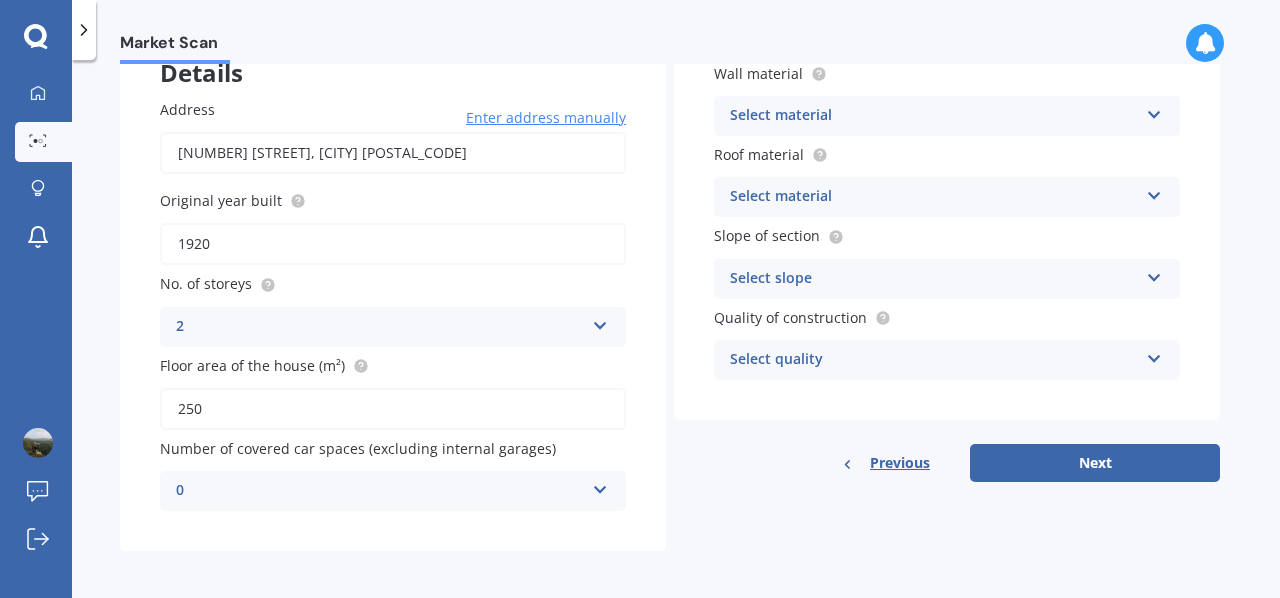 click at bounding box center [1154, 111] 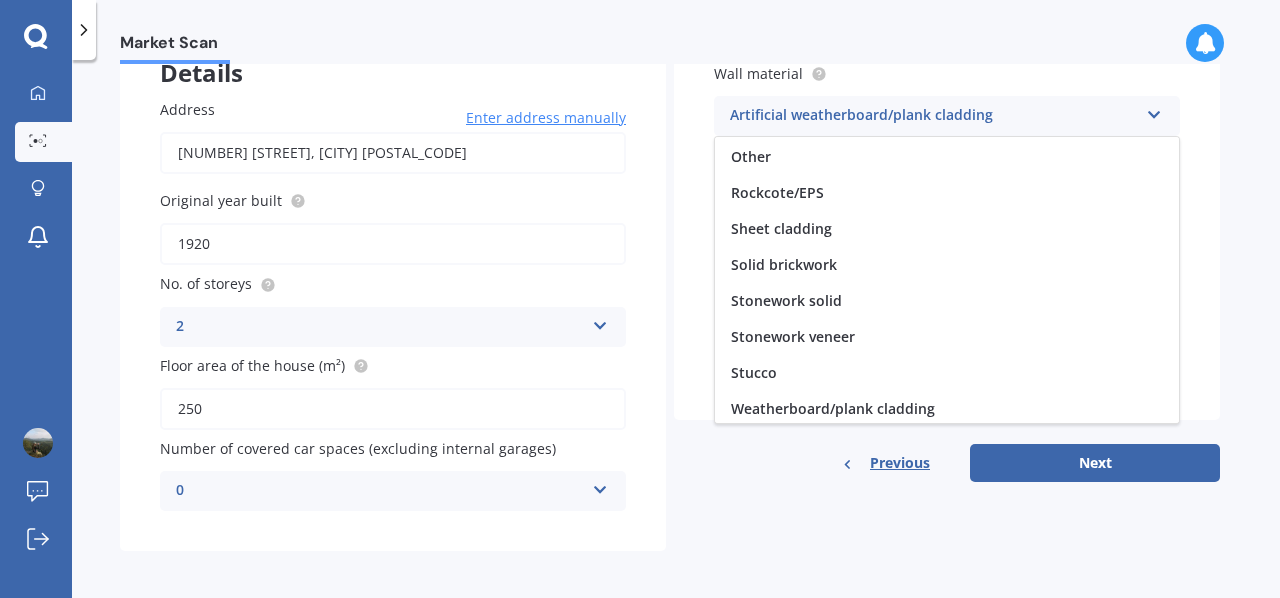scroll, scrollTop: 181, scrollLeft: 0, axis: vertical 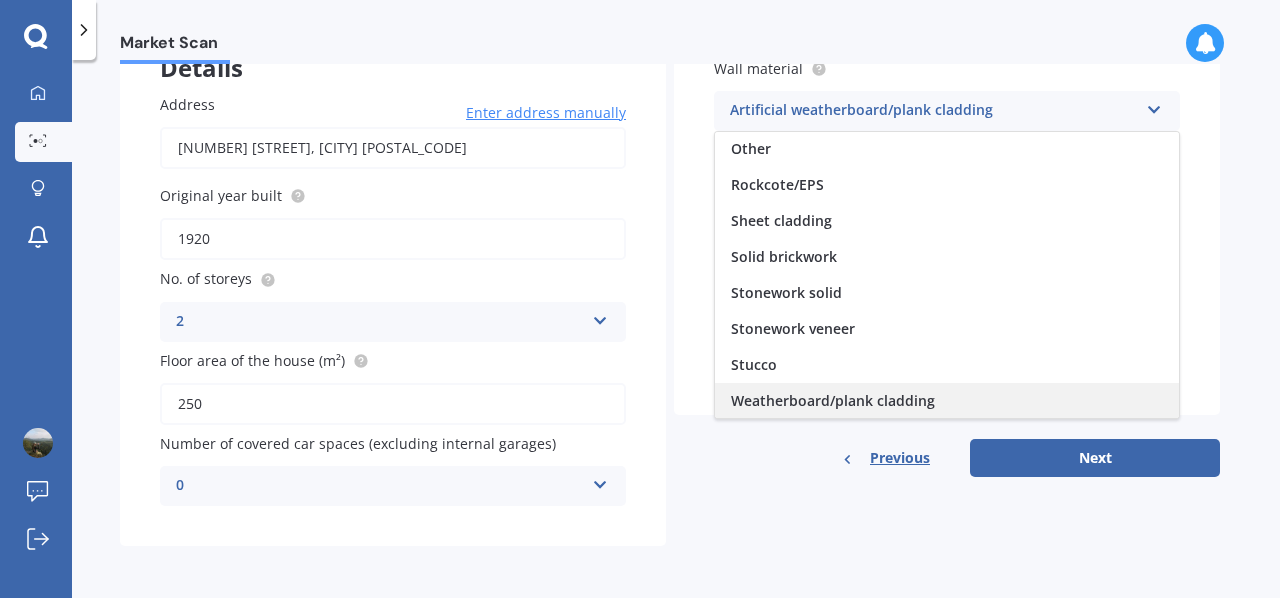 click on "Weatherboard/plank cladding" at bounding box center [833, 400] 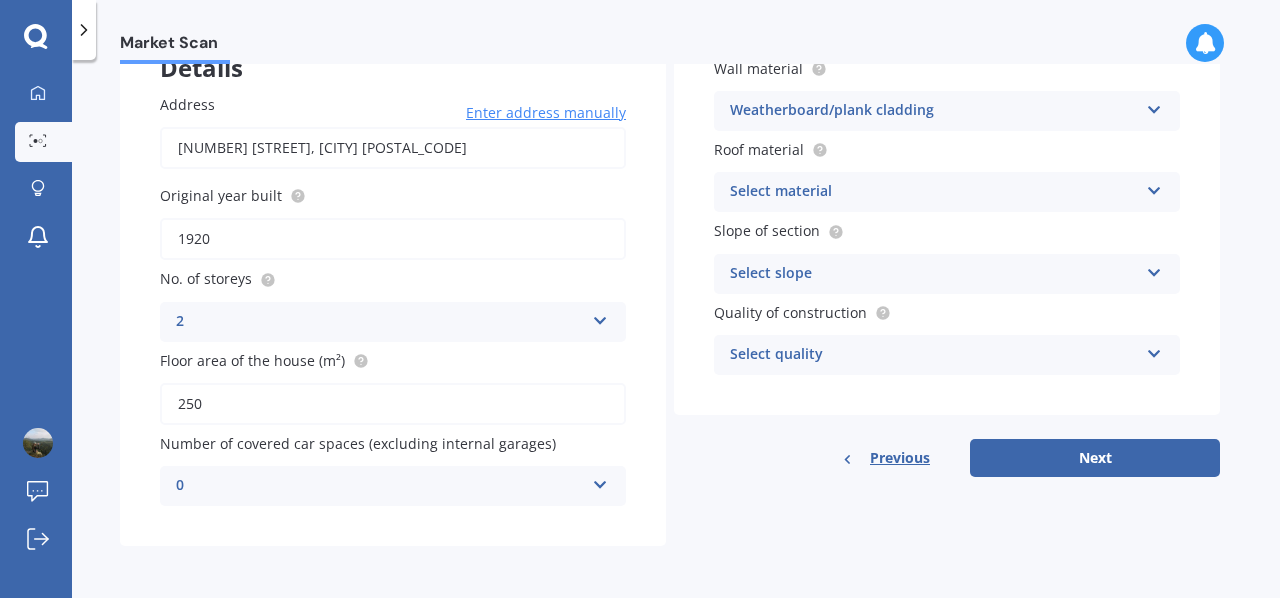 click at bounding box center [1154, 187] 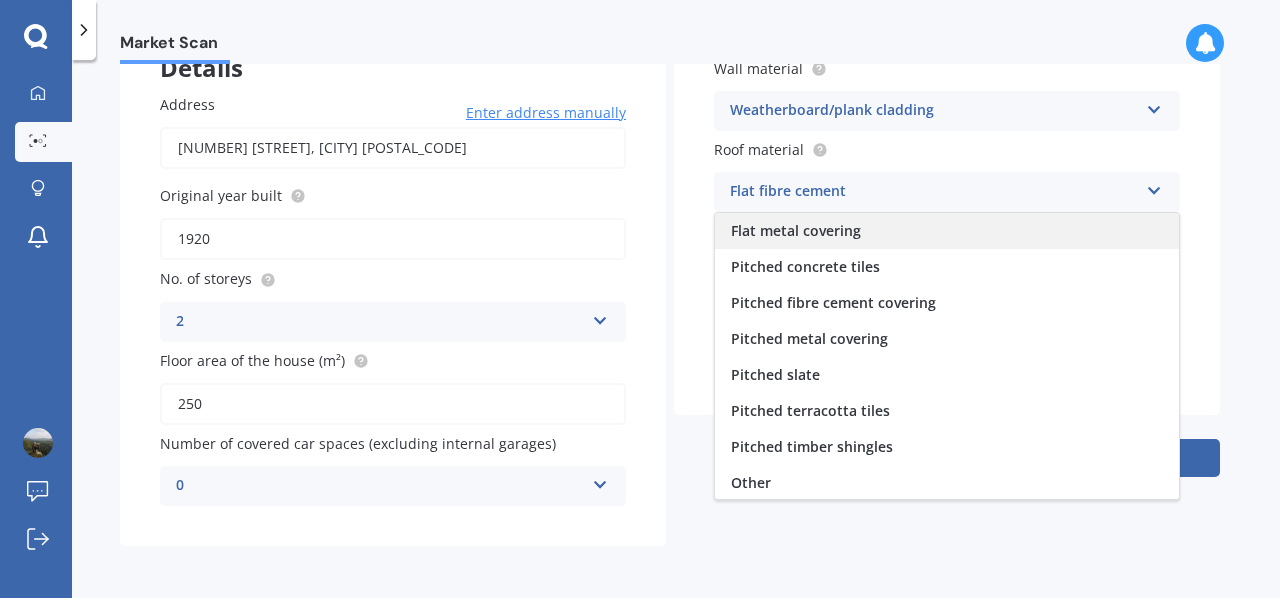 scroll, scrollTop: 73, scrollLeft: 0, axis: vertical 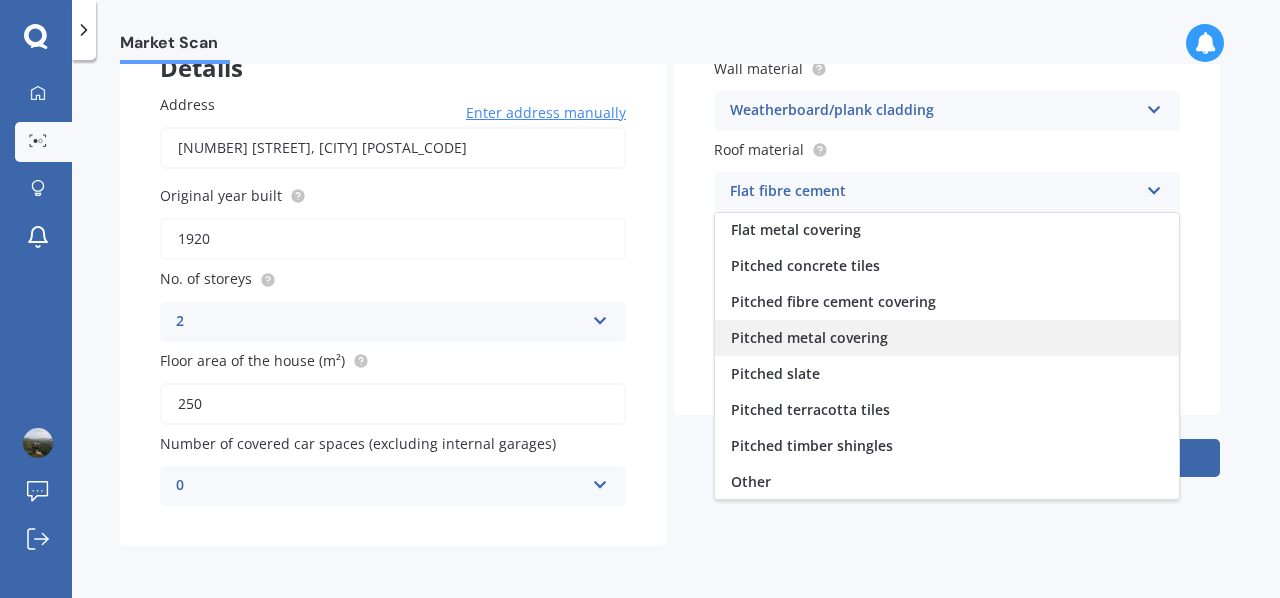 click on "Pitched metal covering" at bounding box center [947, 338] 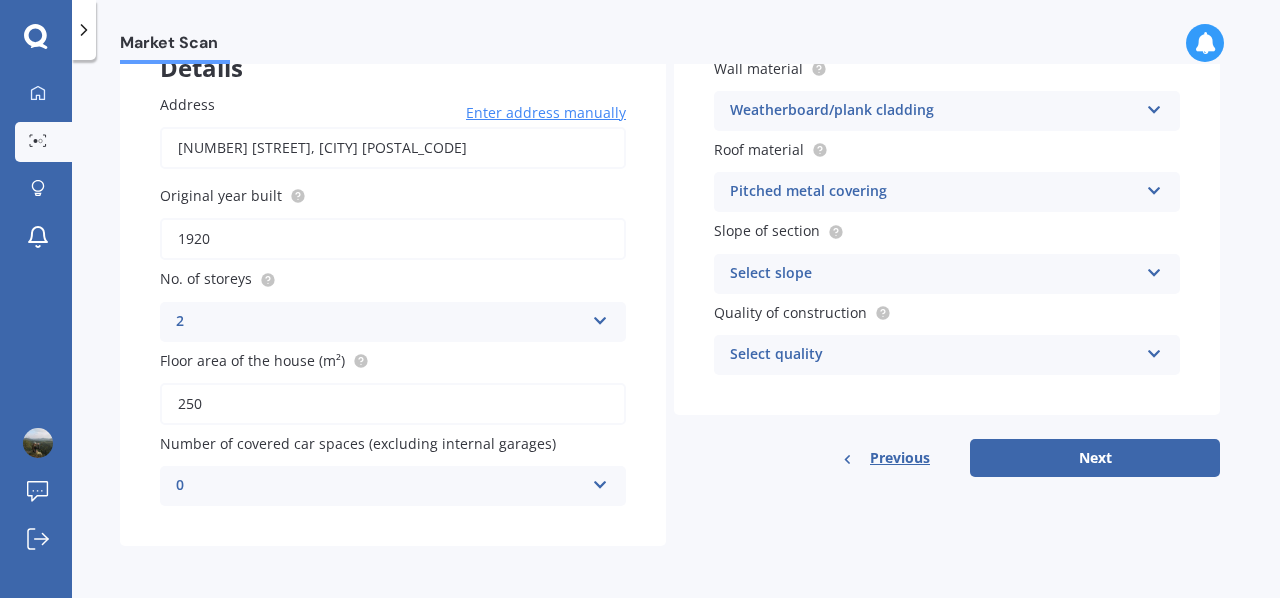 click at bounding box center [1154, 269] 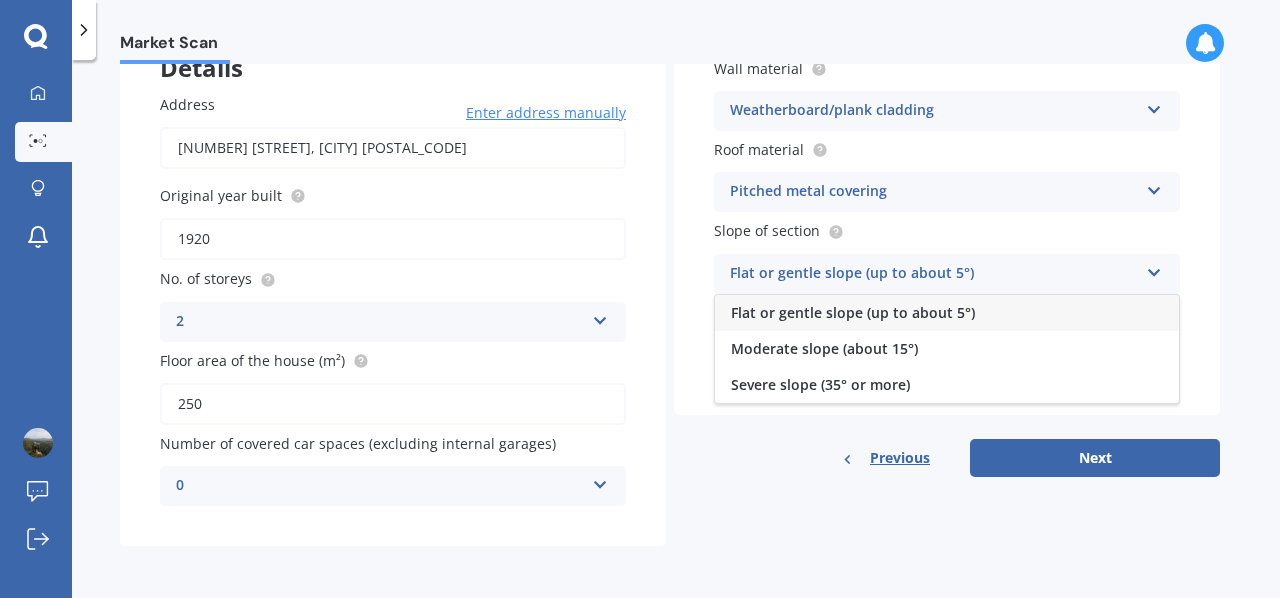 click on "Flat or gentle slope (up to about 5°)" at bounding box center (947, 313) 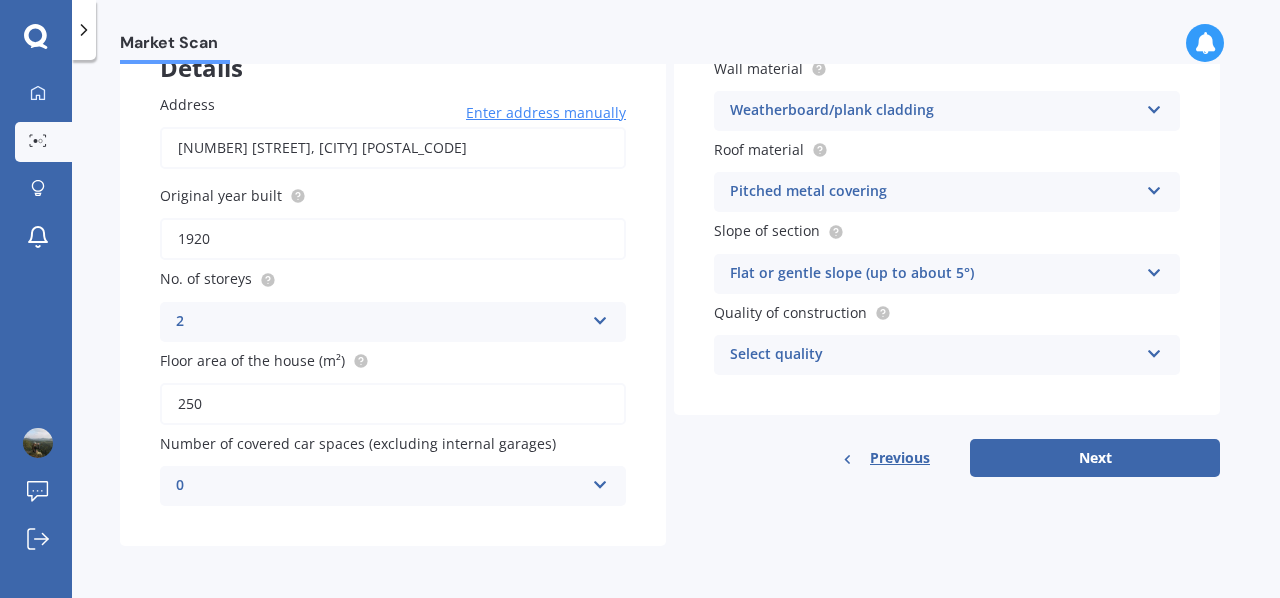 click at bounding box center [1154, 350] 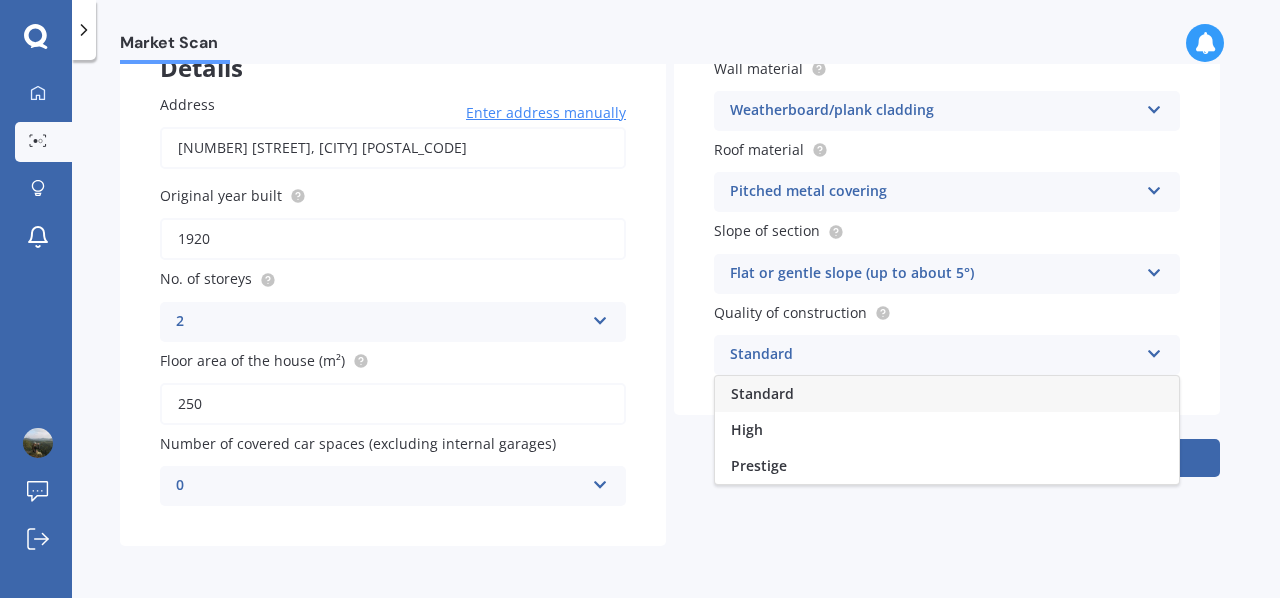 click on "Standard" at bounding box center [947, 394] 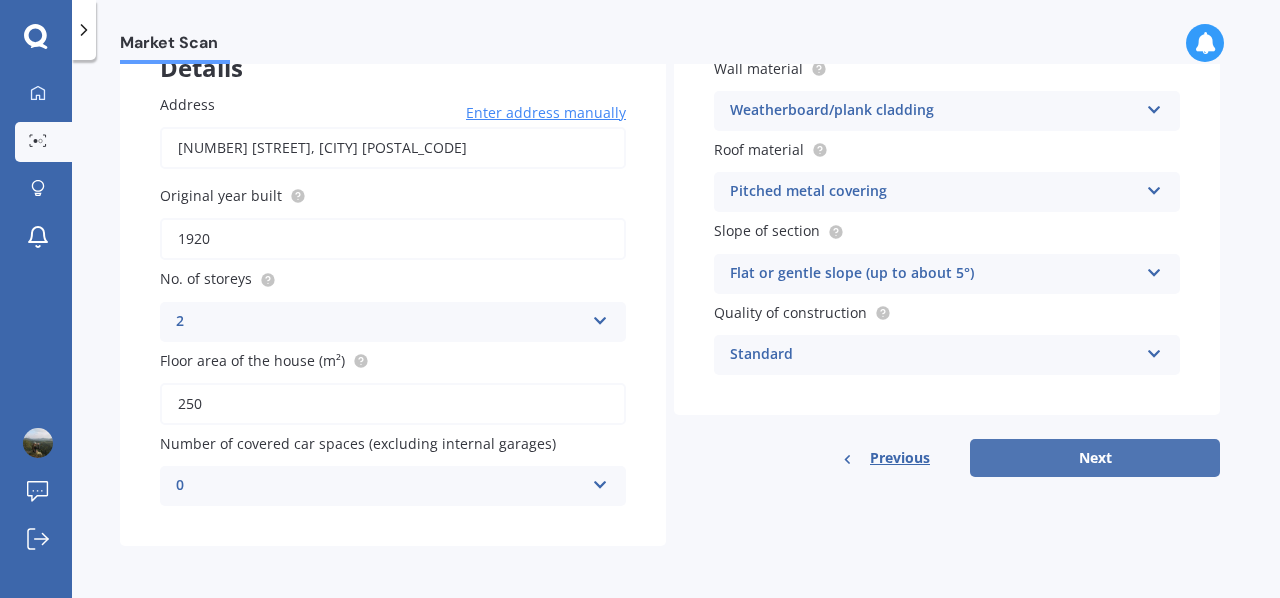 click on "Next" at bounding box center (1095, 458) 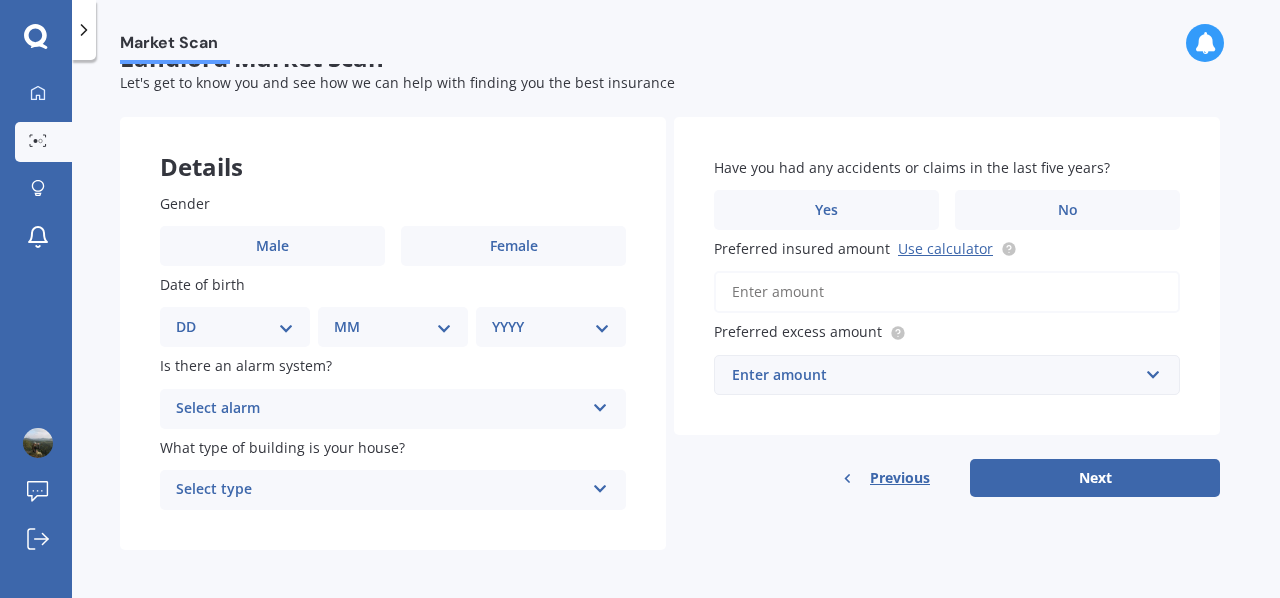 scroll, scrollTop: 49, scrollLeft: 0, axis: vertical 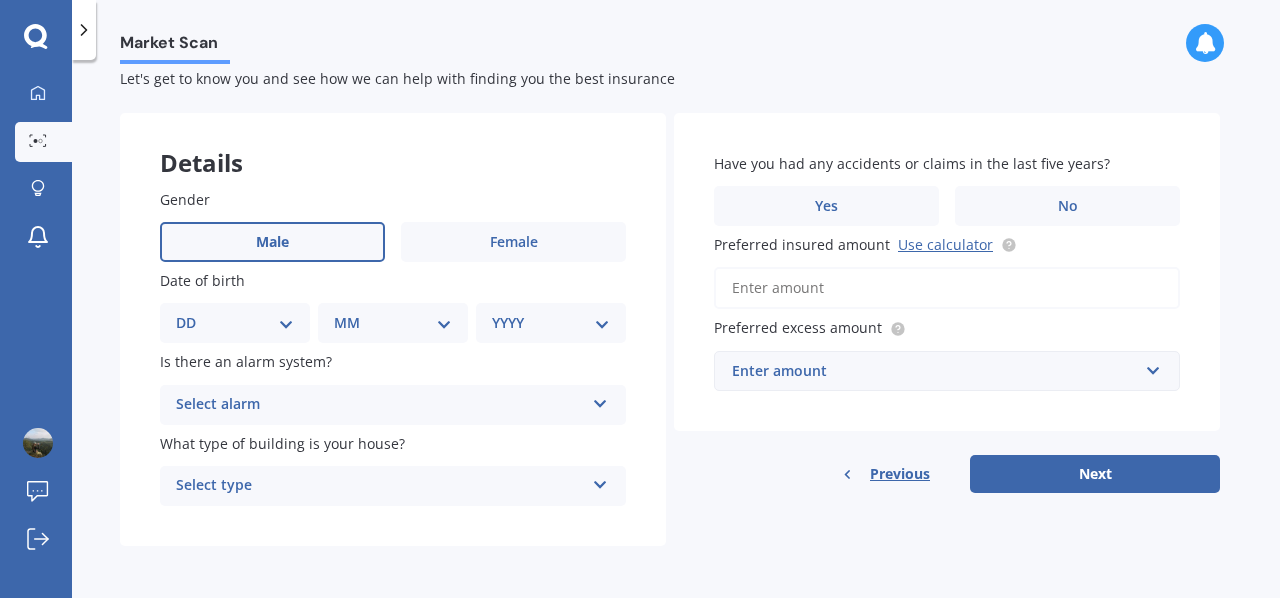 click on "Male" at bounding box center [272, 242] 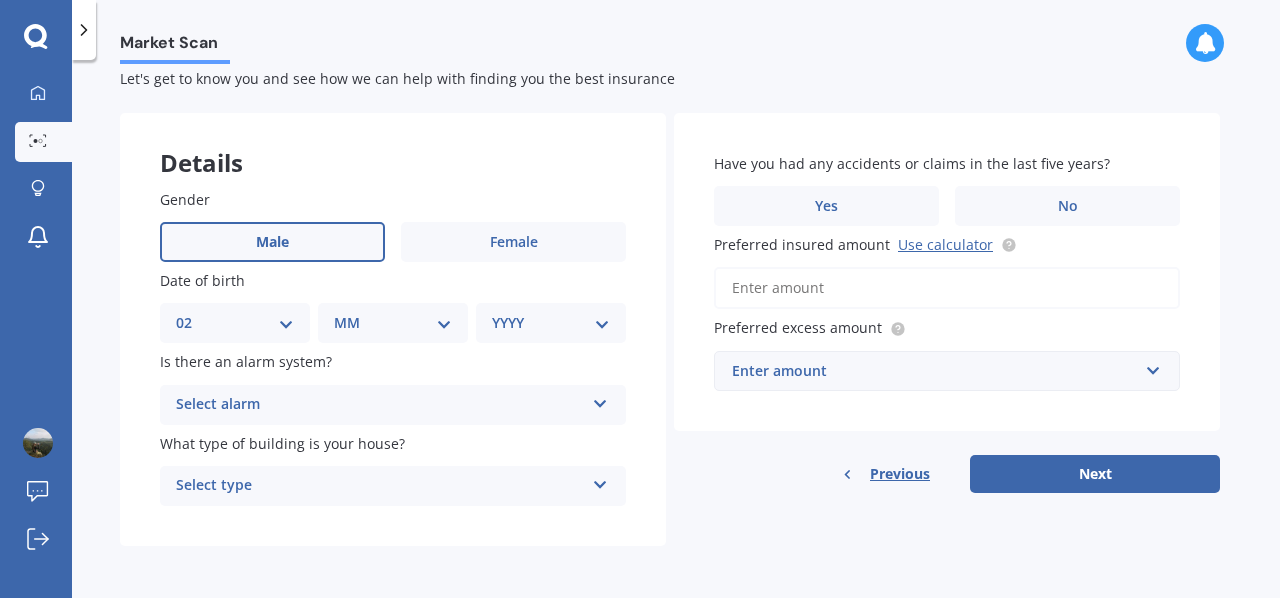 click on "DD 01 02 03 04 05 06 07 08 09 10 11 12 13 14 15 16 17 18 19 20 21 22 23 24 25 26 27 28 29 30 31" at bounding box center [235, 323] 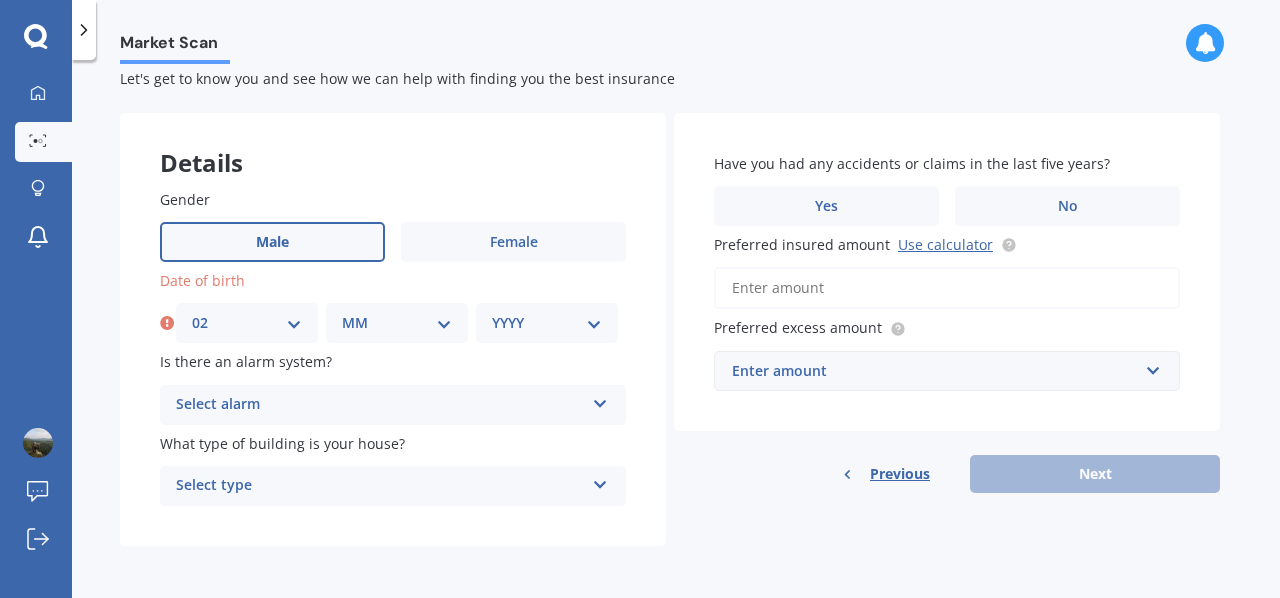 click on "MM 01 02 03 04 05 06 07 08 09 10 11 12" at bounding box center [397, 323] 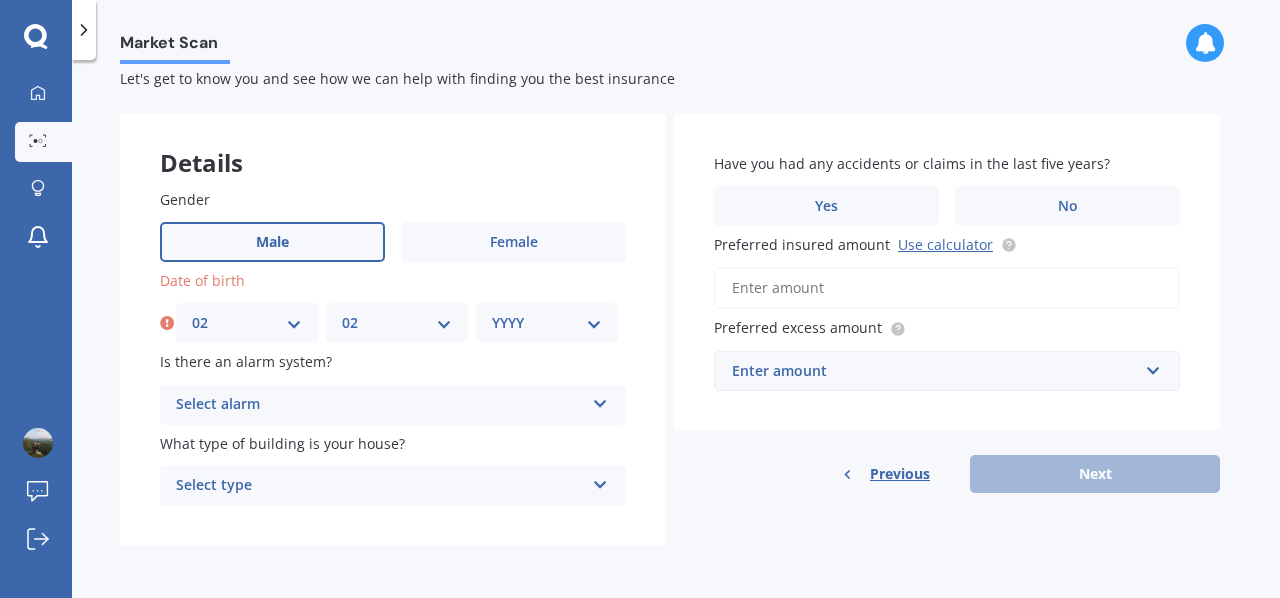 click on "MM 01 02 03 04 05 06 07 08 09 10 11 12" at bounding box center [397, 323] 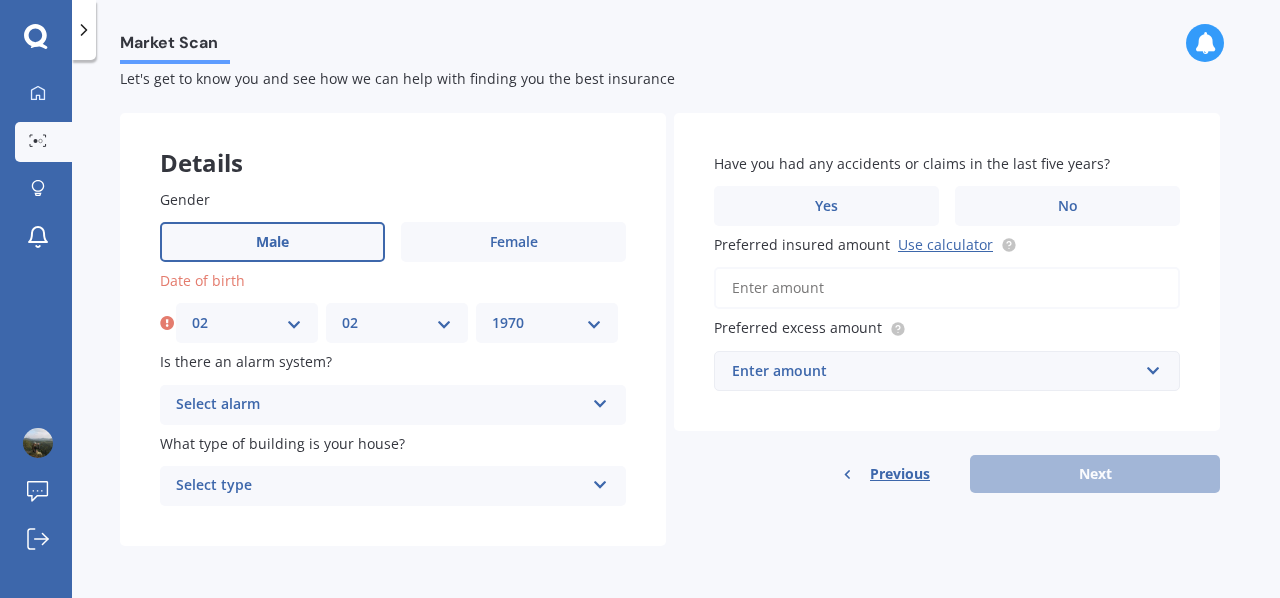 click on "YYYY 2009 2008 2007 2006 2005 2004 2003 2002 2001 2000 1999 1998 1997 1996 1995 1994 1993 1992 1991 1990 1989 1988 1987 1986 1985 1984 1983 1982 1981 1980 1979 1978 1977 1976 1975 1974 1973 1972 1971 1970 1969 1968 1967 1966 1965 1964 1963 1962 1961 1960 1959 1958 1957 1956 1955 1954 1953 1952 1951 1950 1949 1948 1947 1946 1945 1944 1943 1942 1941 1940 1939 1938 1937 1936 1935 1934 1933 1932 1931 1930 1929 1928 1927 1926 1925 1924 1923 1922 1921 1920 1919 1918 1917 1916 1915 1914 1913 1912 1911 1910" at bounding box center [547, 323] 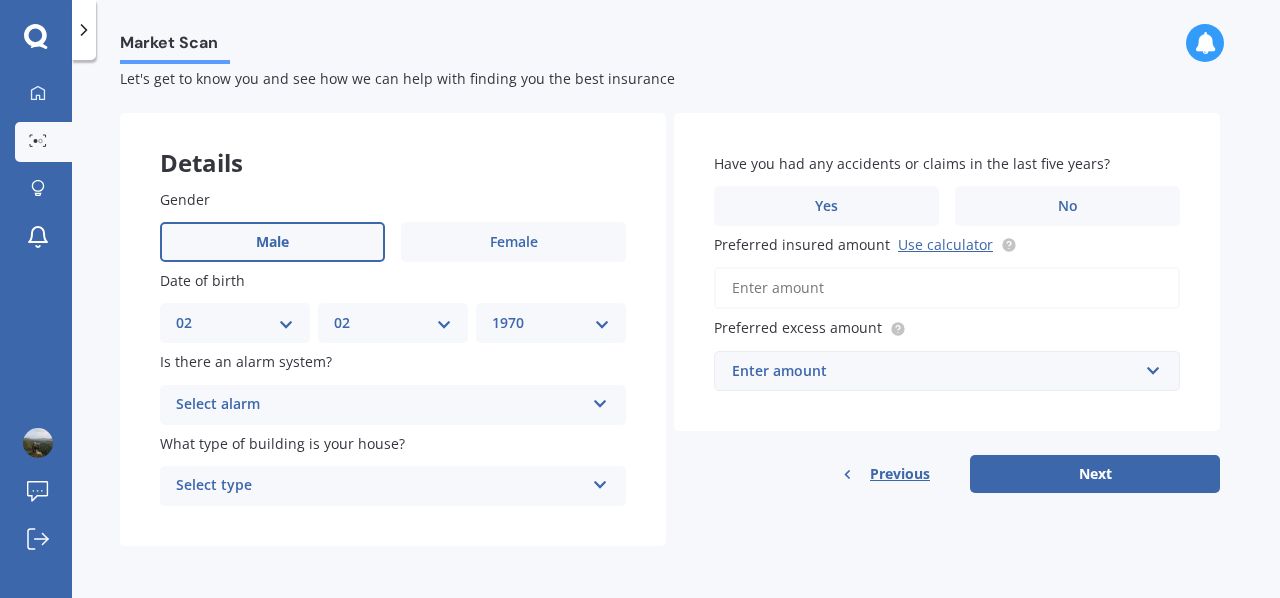 click at bounding box center [600, 400] 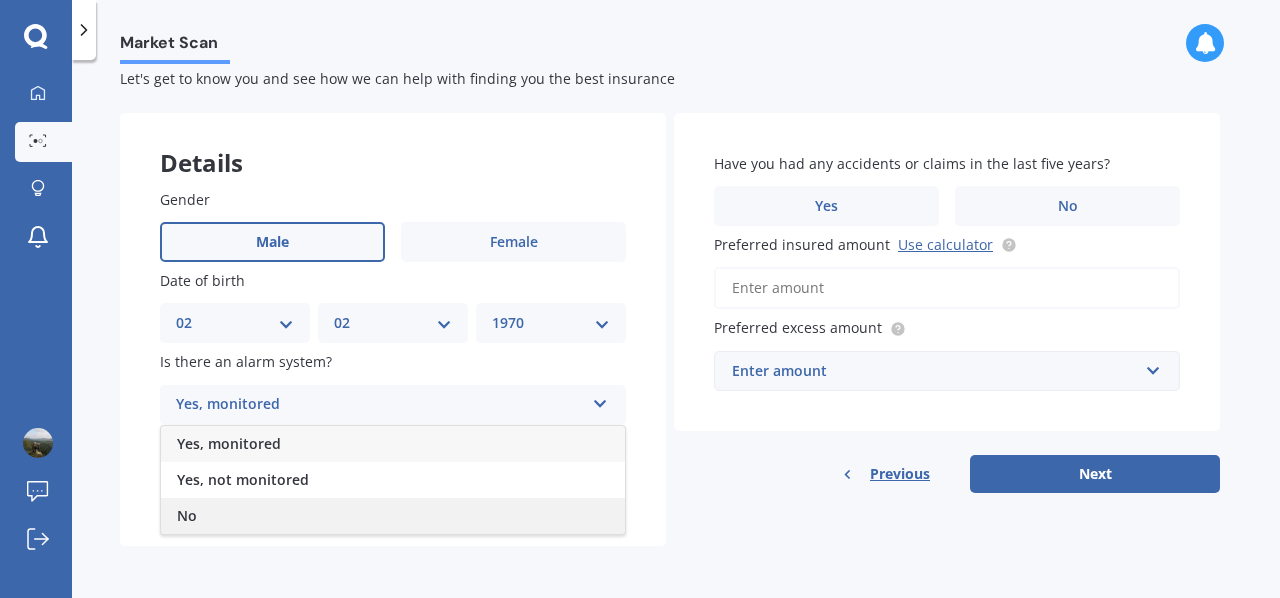 click on "No" at bounding box center (393, 516) 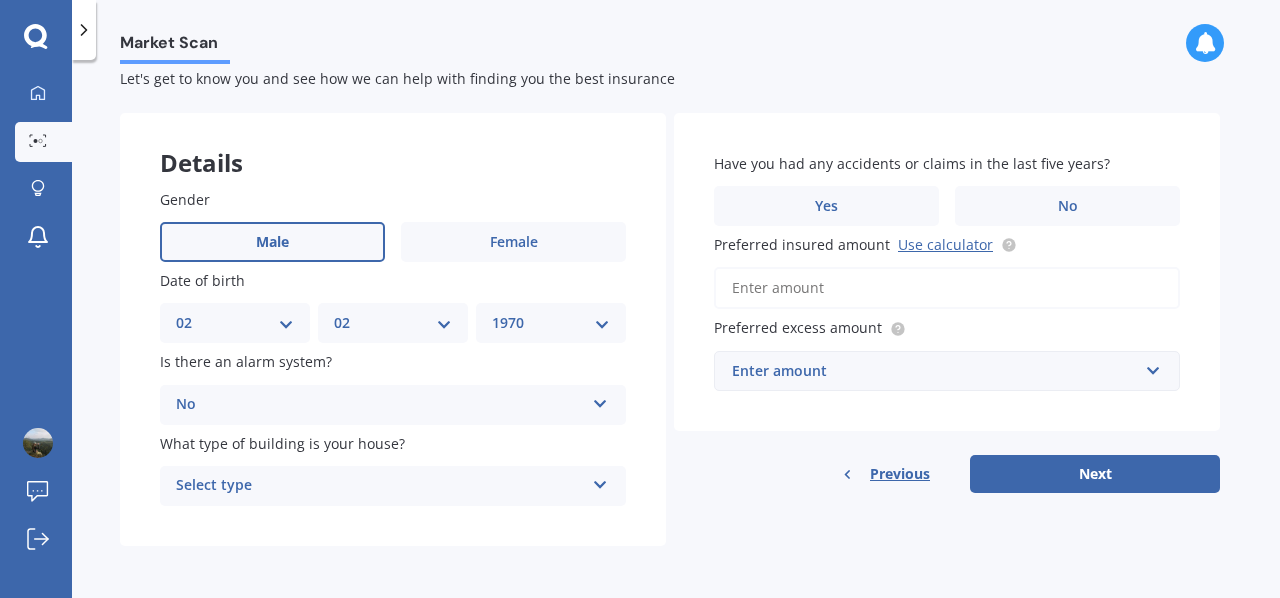 click at bounding box center [600, 481] 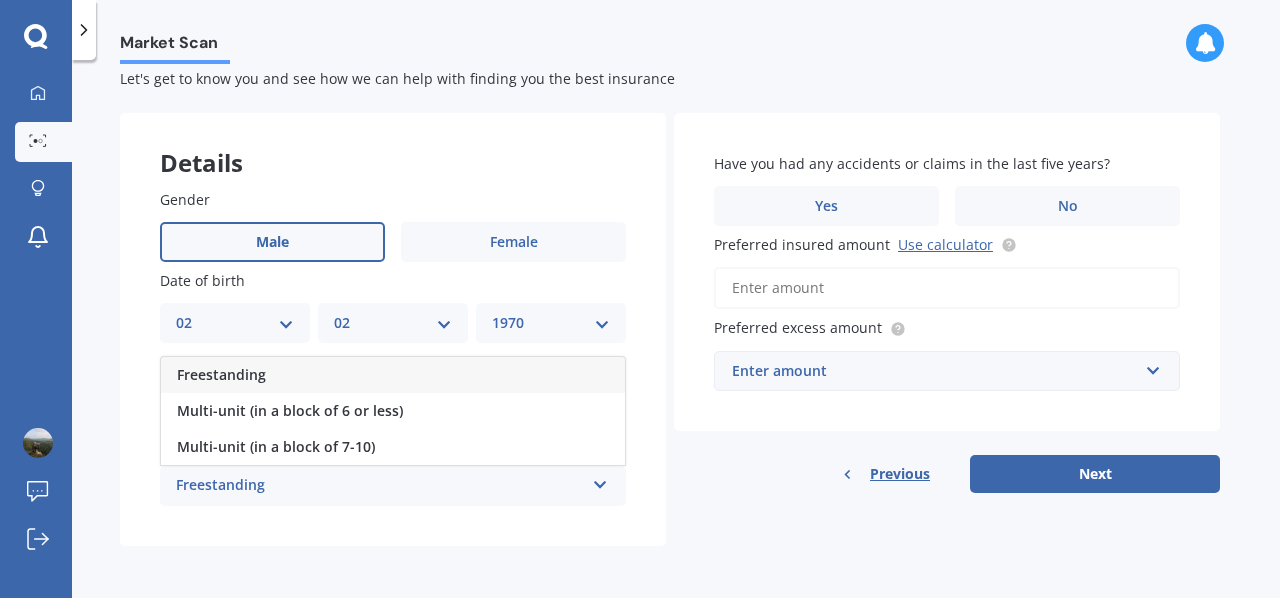 click on "Freestanding" at bounding box center [393, 375] 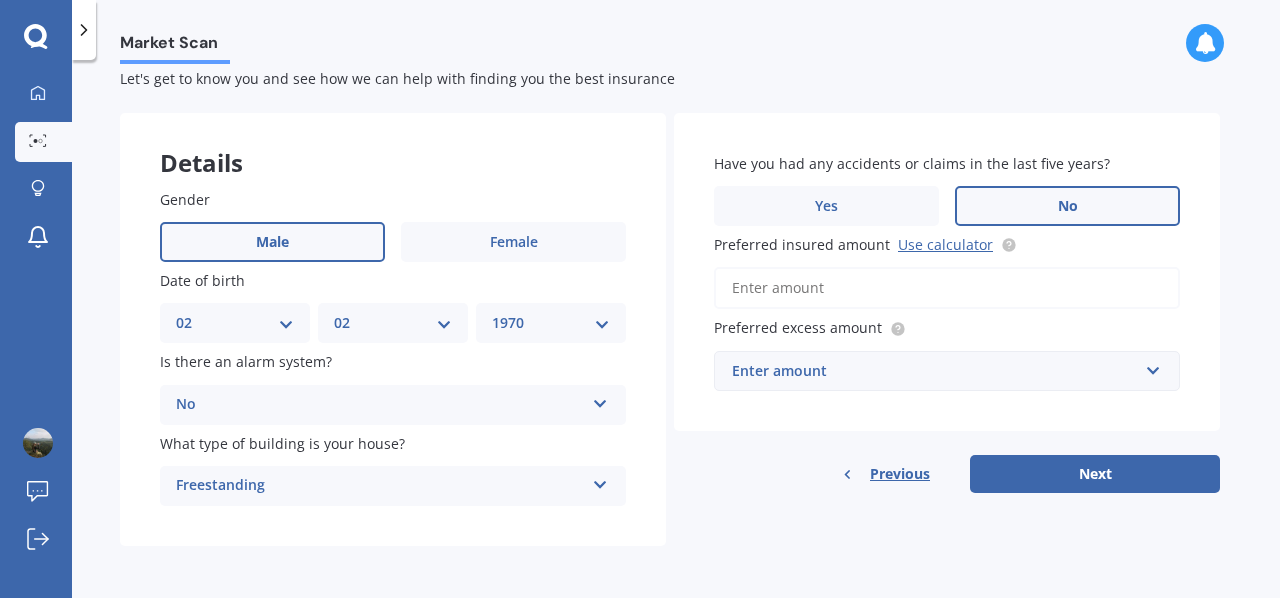 click on "No" at bounding box center (1067, 206) 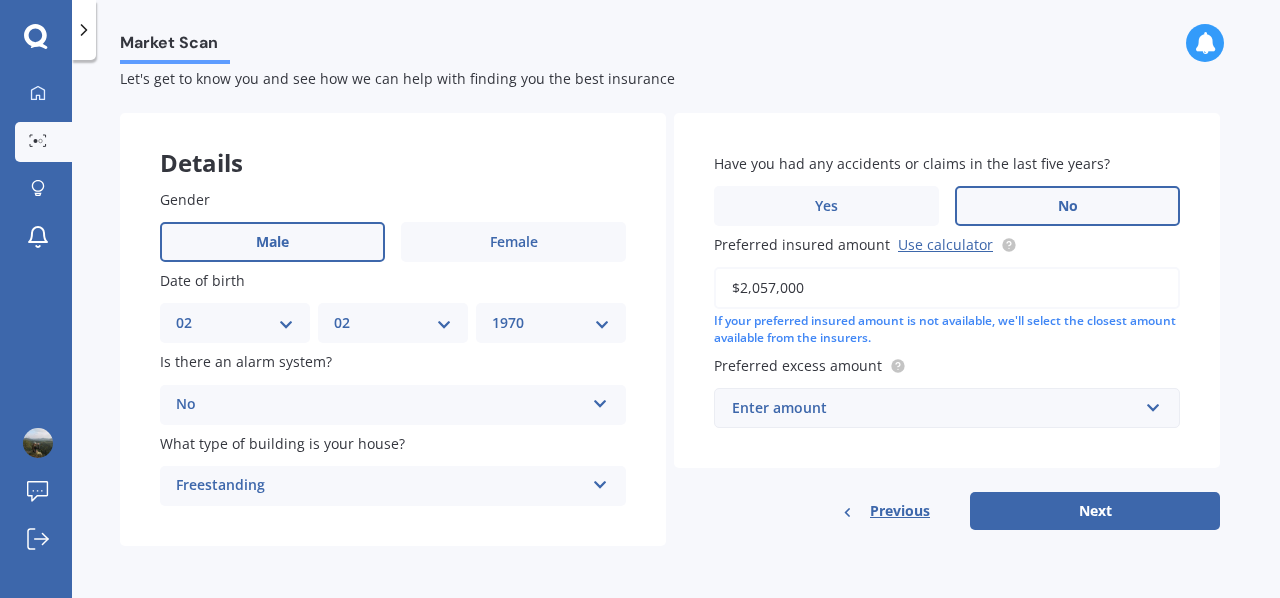 type on "$2,057,000" 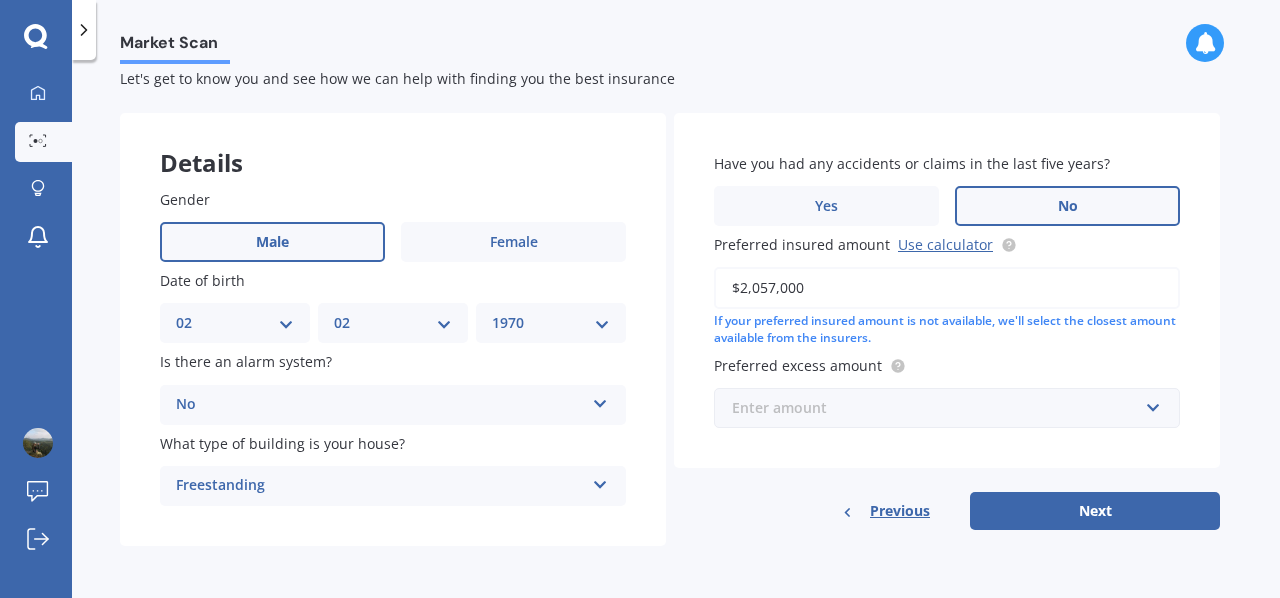 click at bounding box center [940, 408] 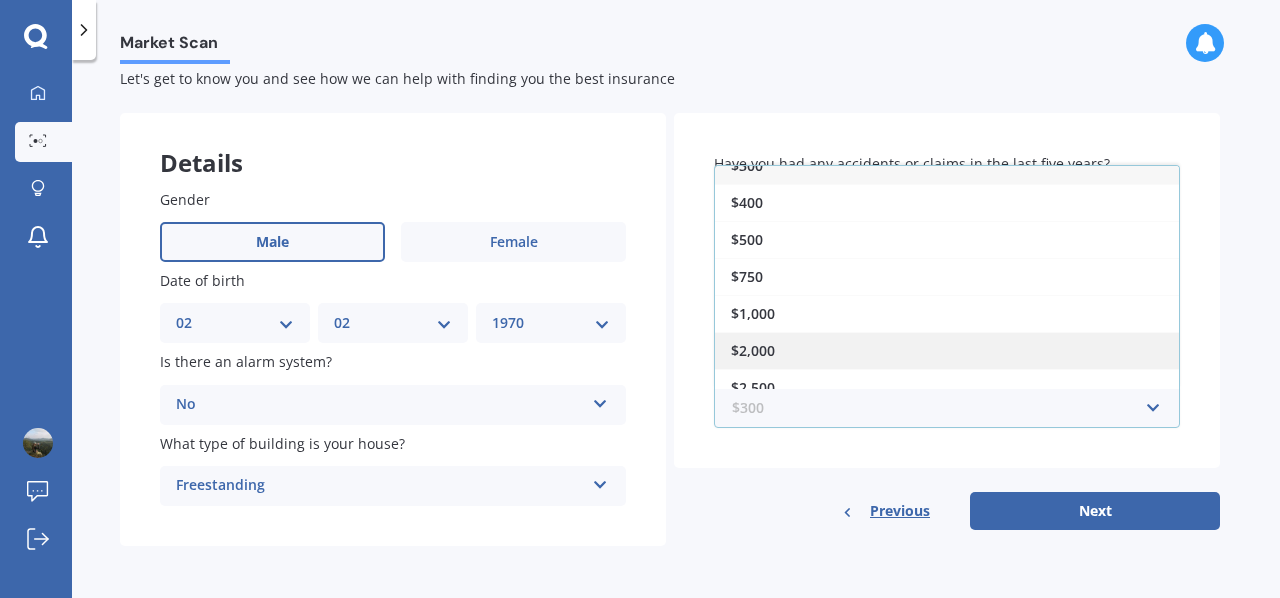scroll, scrollTop: 32, scrollLeft: 0, axis: vertical 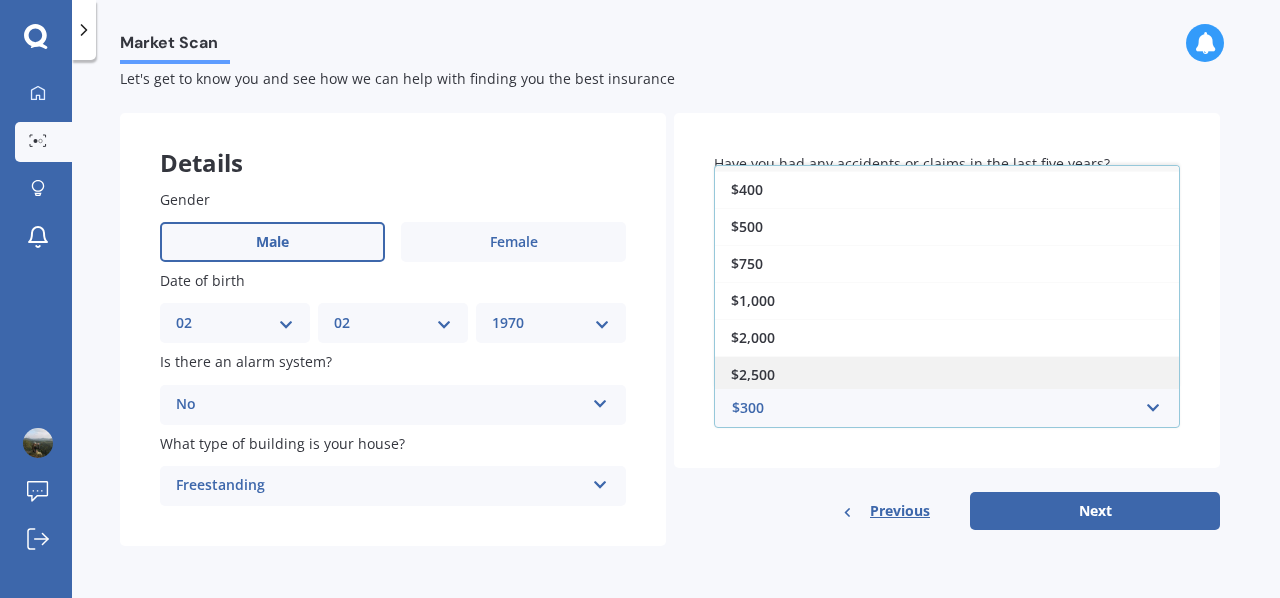 click on "$2,500" at bounding box center [947, 374] 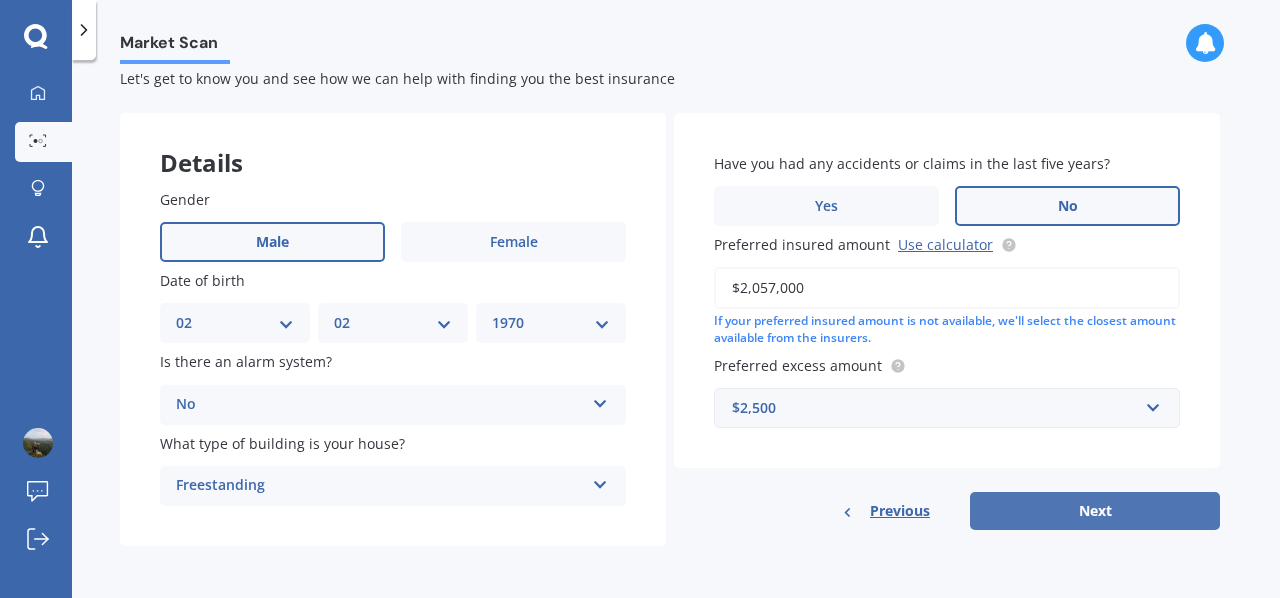 click on "Next" at bounding box center (1095, 511) 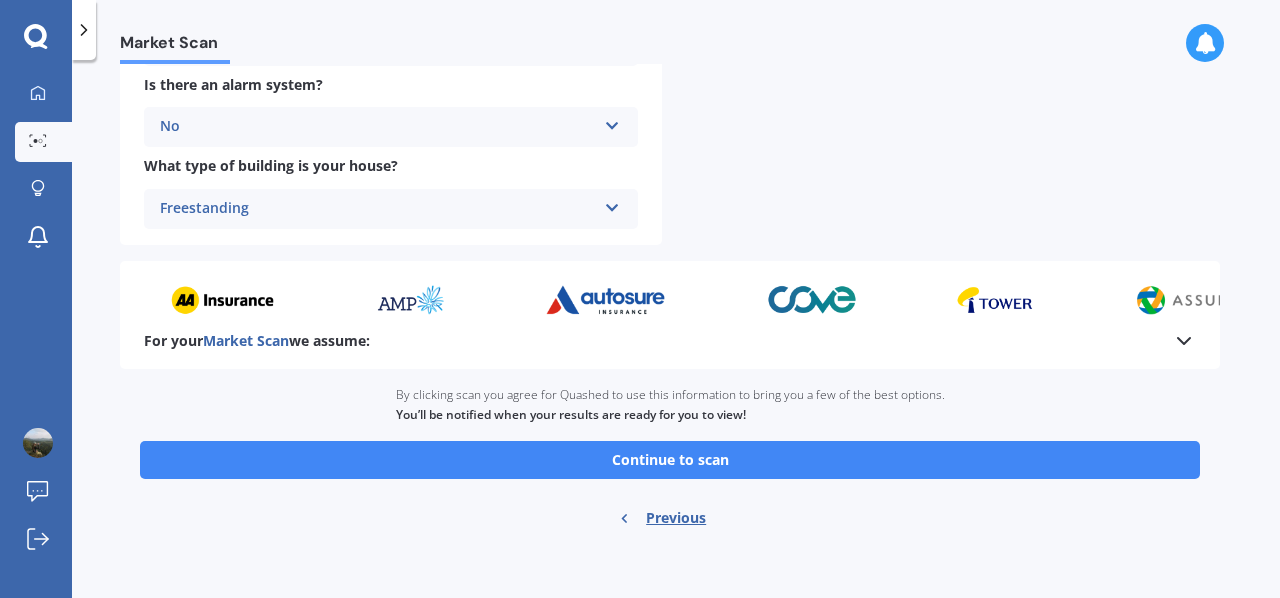 scroll, scrollTop: 846, scrollLeft: 0, axis: vertical 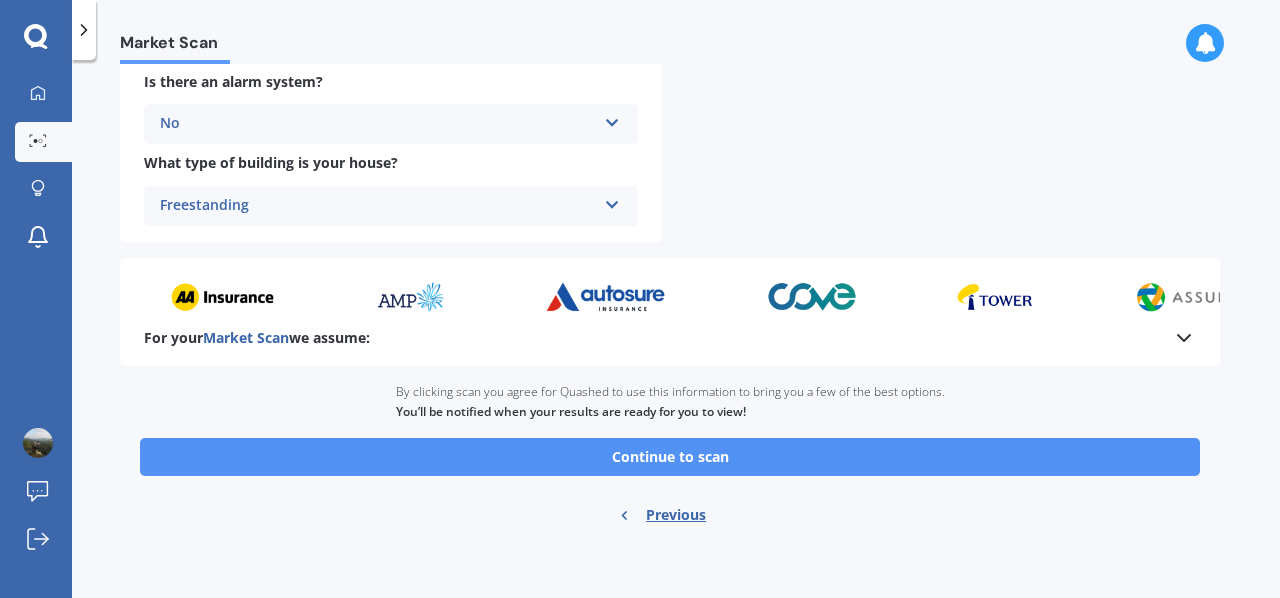 click on "Continue to scan" at bounding box center [670, 457] 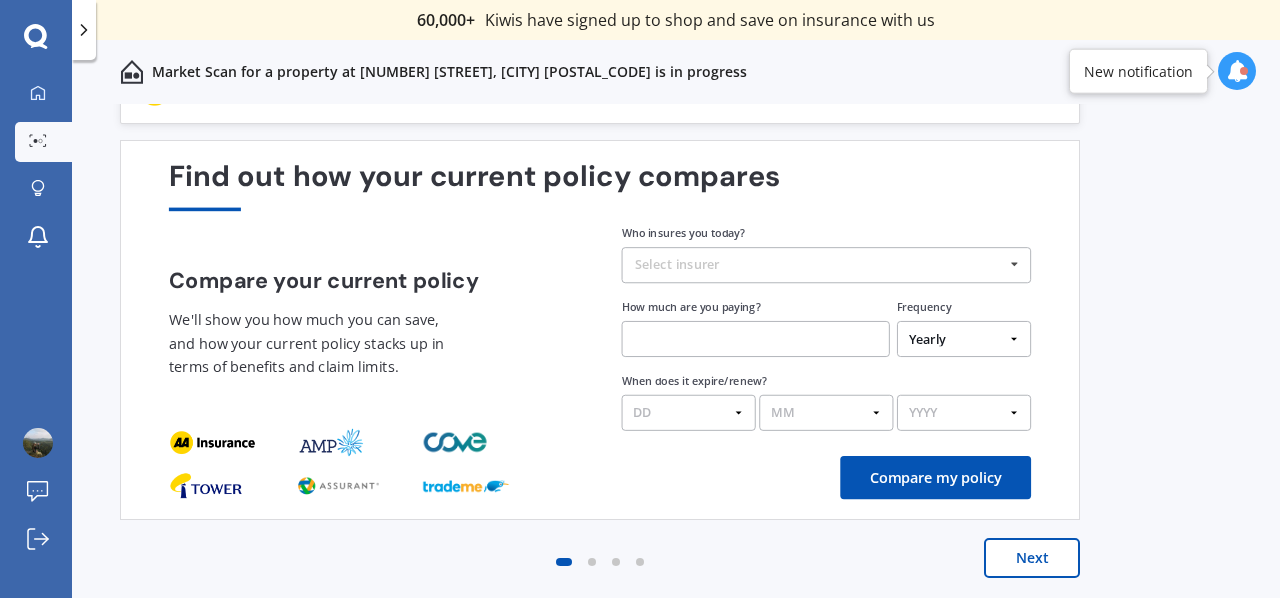 scroll, scrollTop: 0, scrollLeft: 0, axis: both 